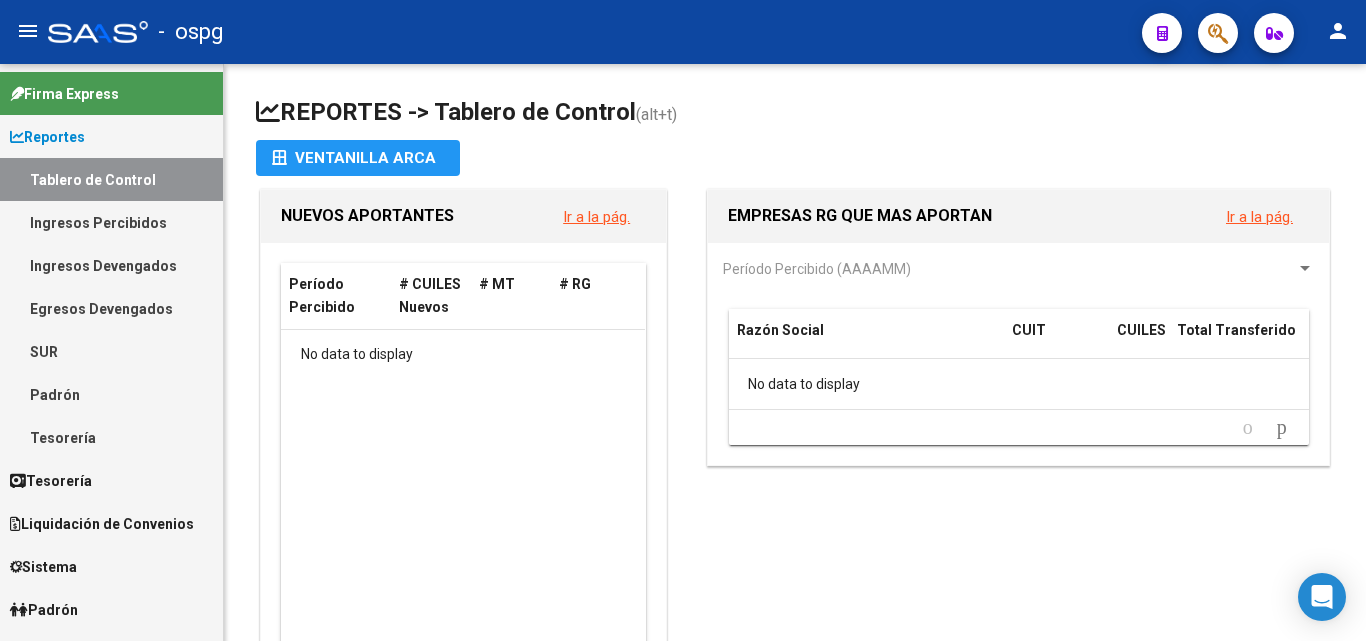scroll, scrollTop: 0, scrollLeft: 0, axis: both 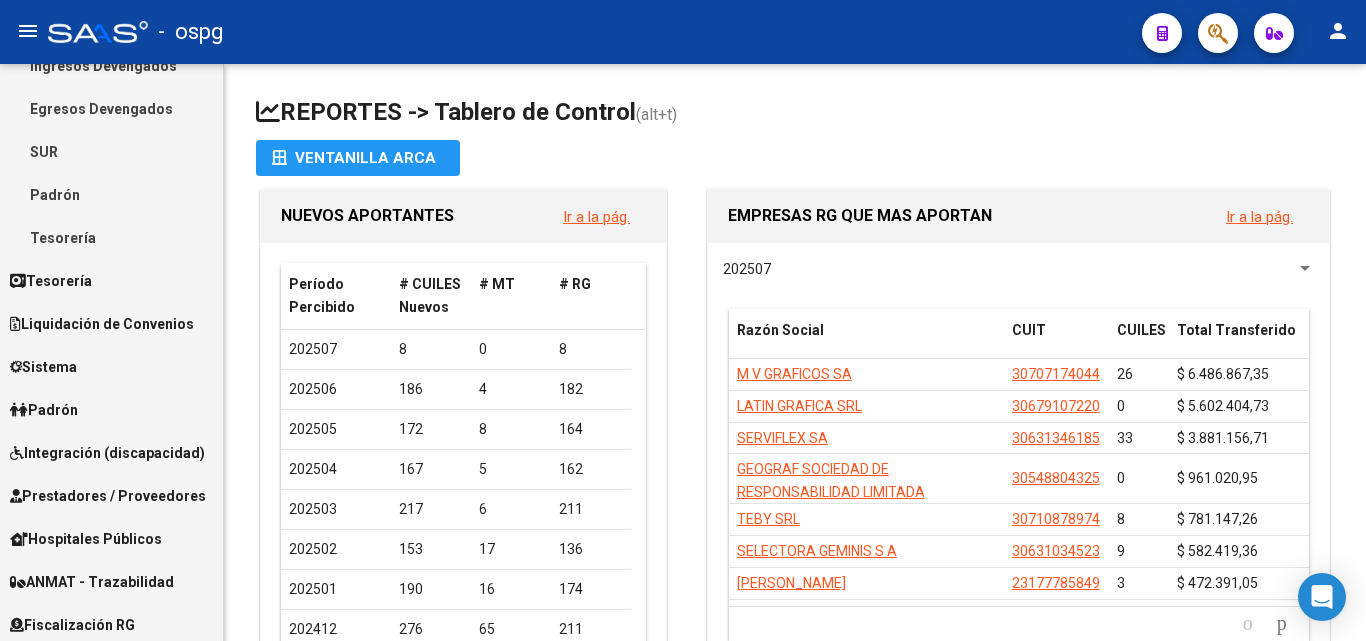 click on "Prestadores / Proveedores" at bounding box center [108, 496] 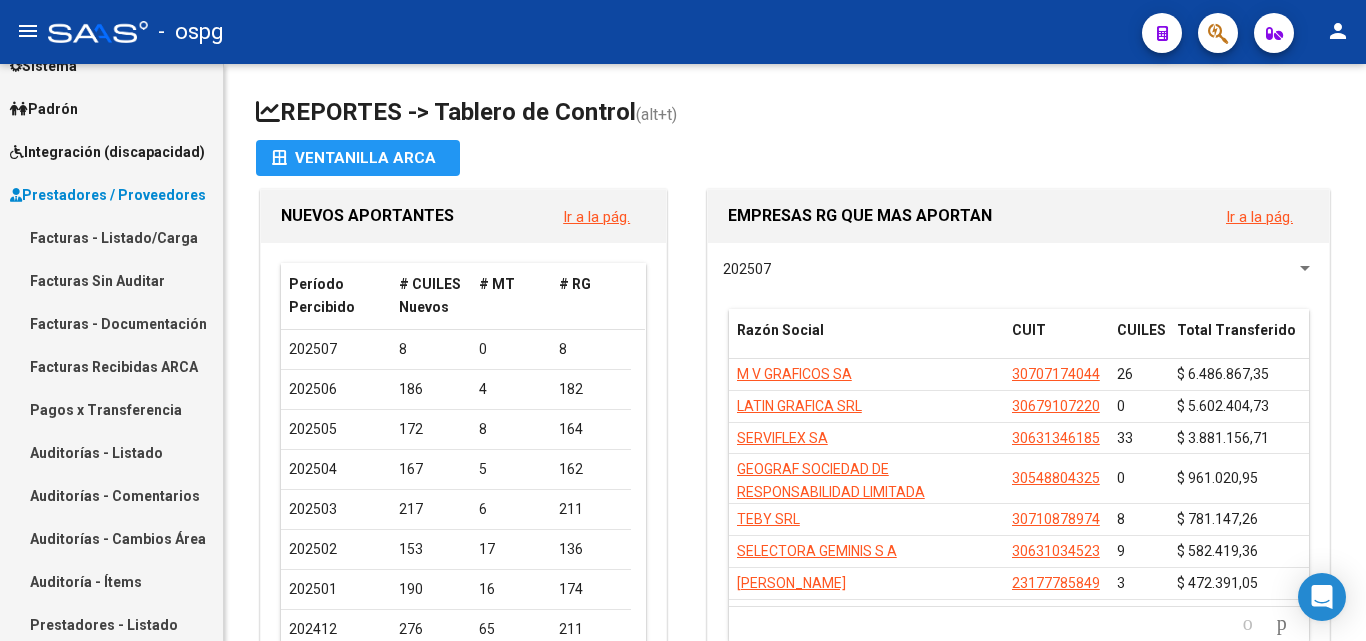 scroll, scrollTop: 463, scrollLeft: 0, axis: vertical 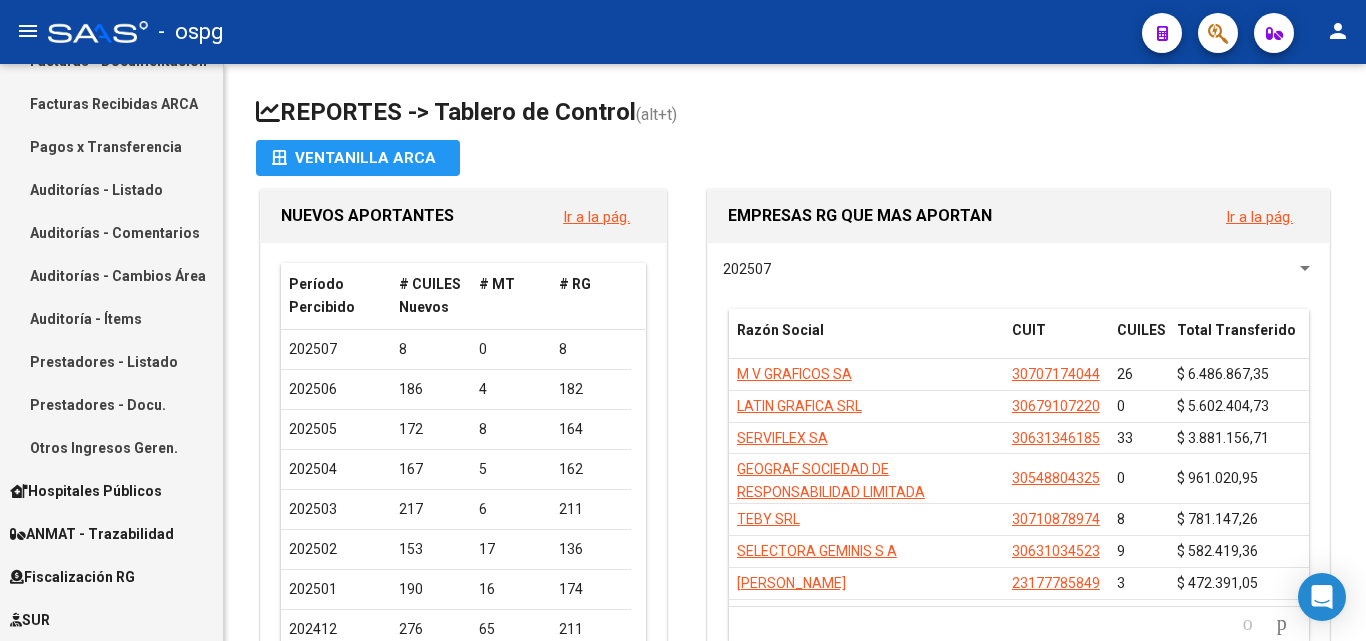 click on "Auditorías - Listado" at bounding box center [111, 189] 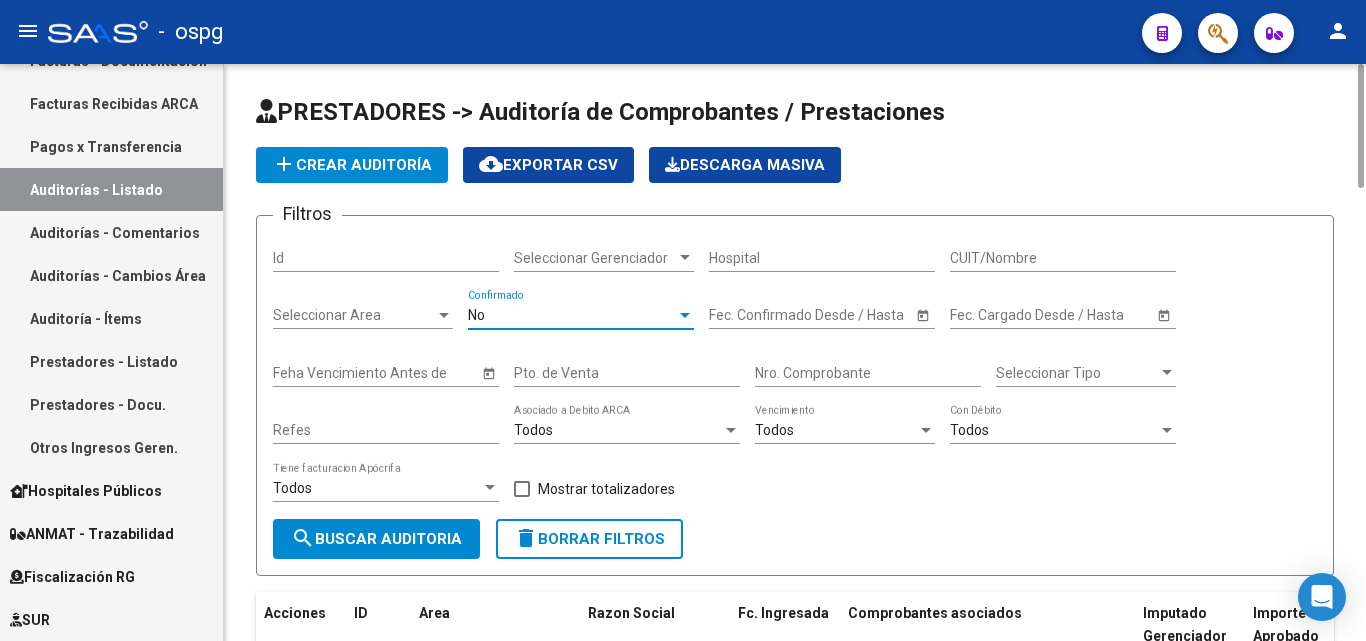 click on "No" at bounding box center [572, 315] 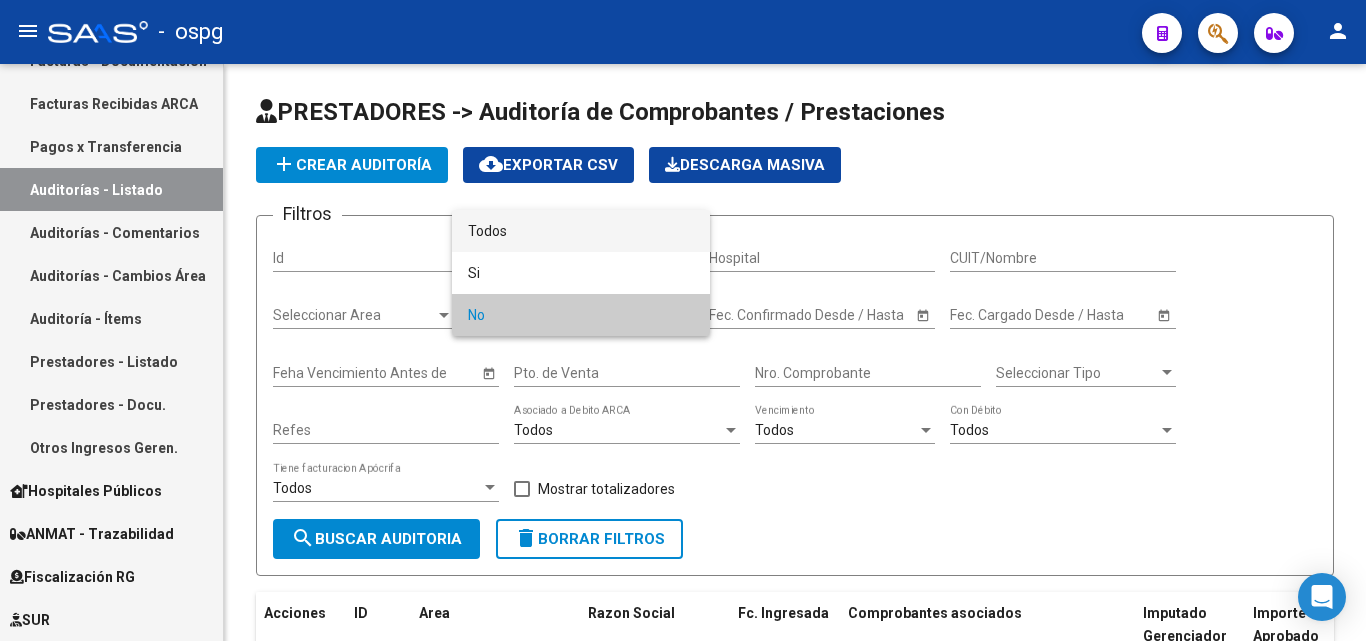 click on "Todos" at bounding box center (581, 231) 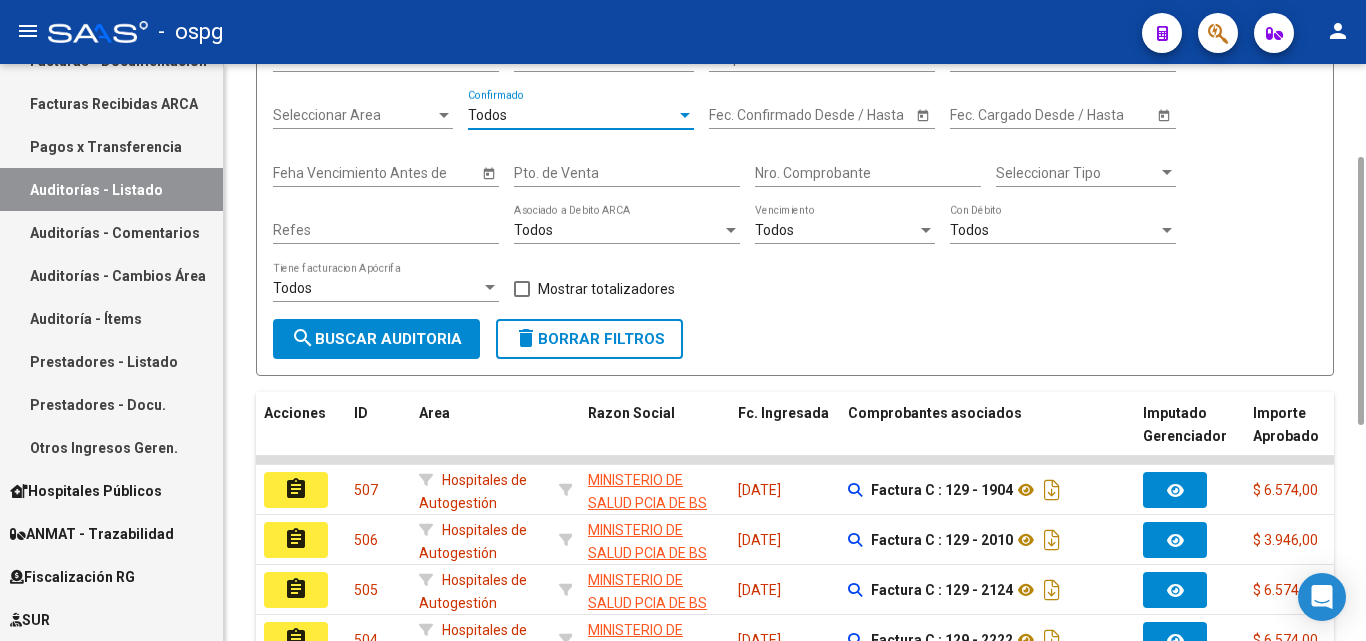 scroll, scrollTop: 0, scrollLeft: 0, axis: both 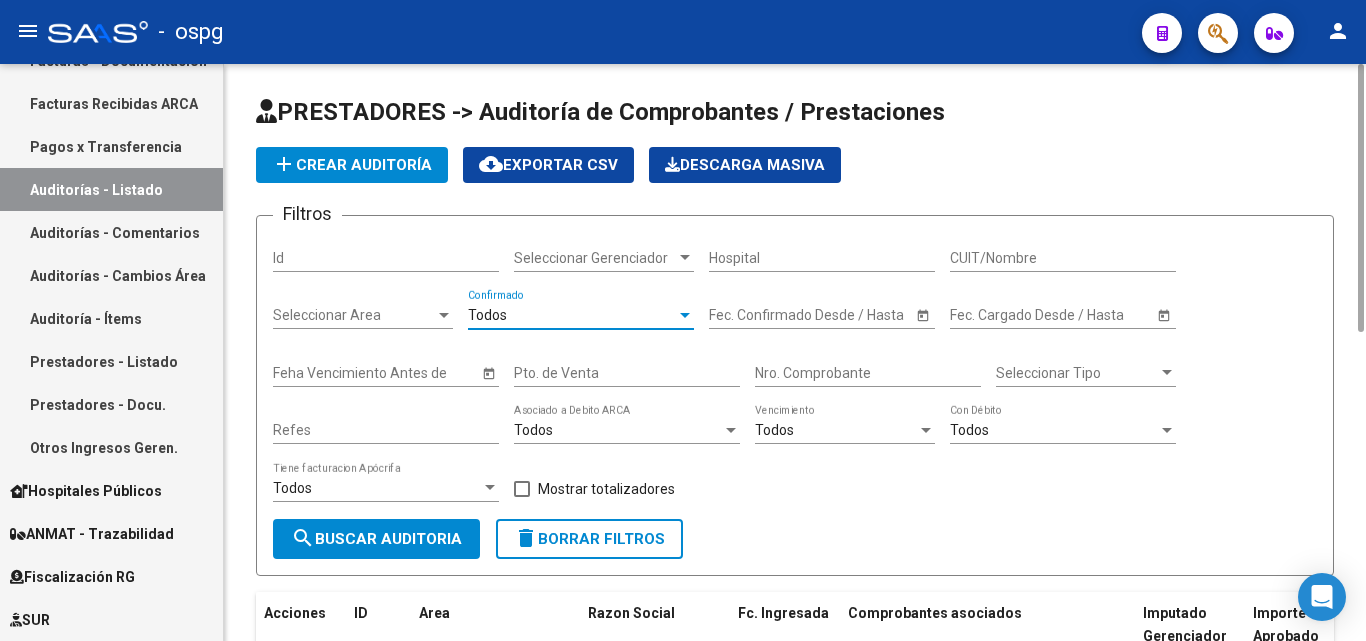 click on "cloud_download  Exportar CSV" 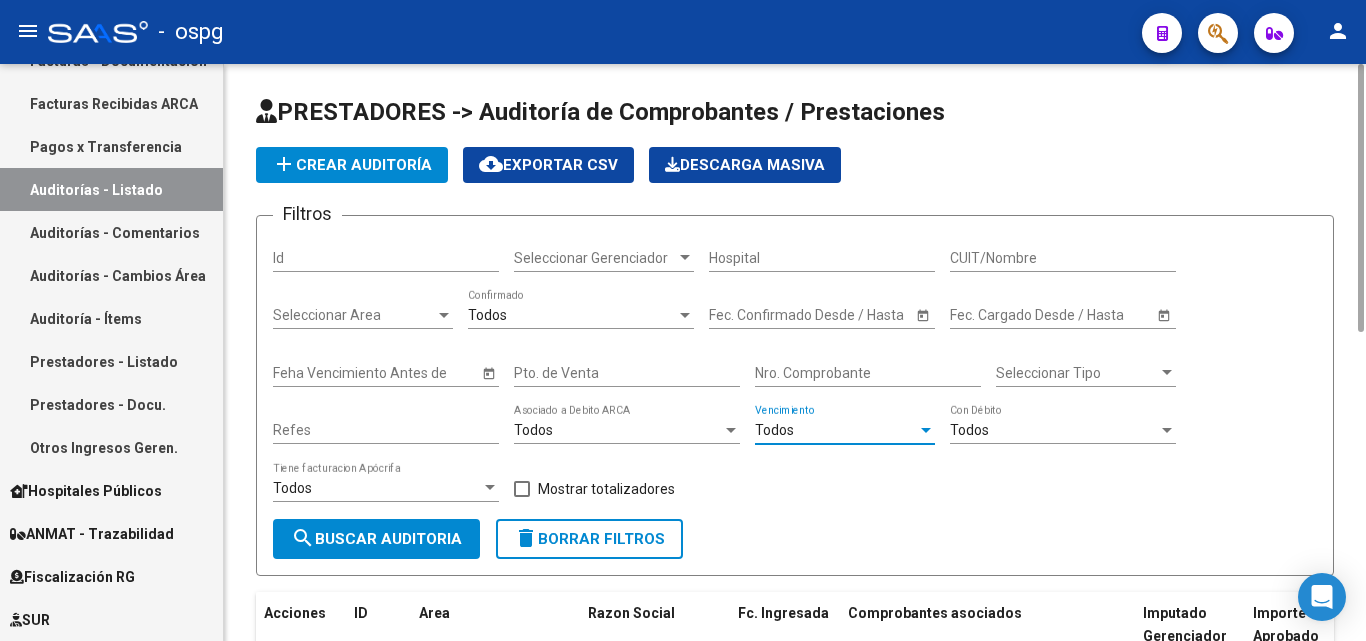 click on "Todos" at bounding box center [836, 430] 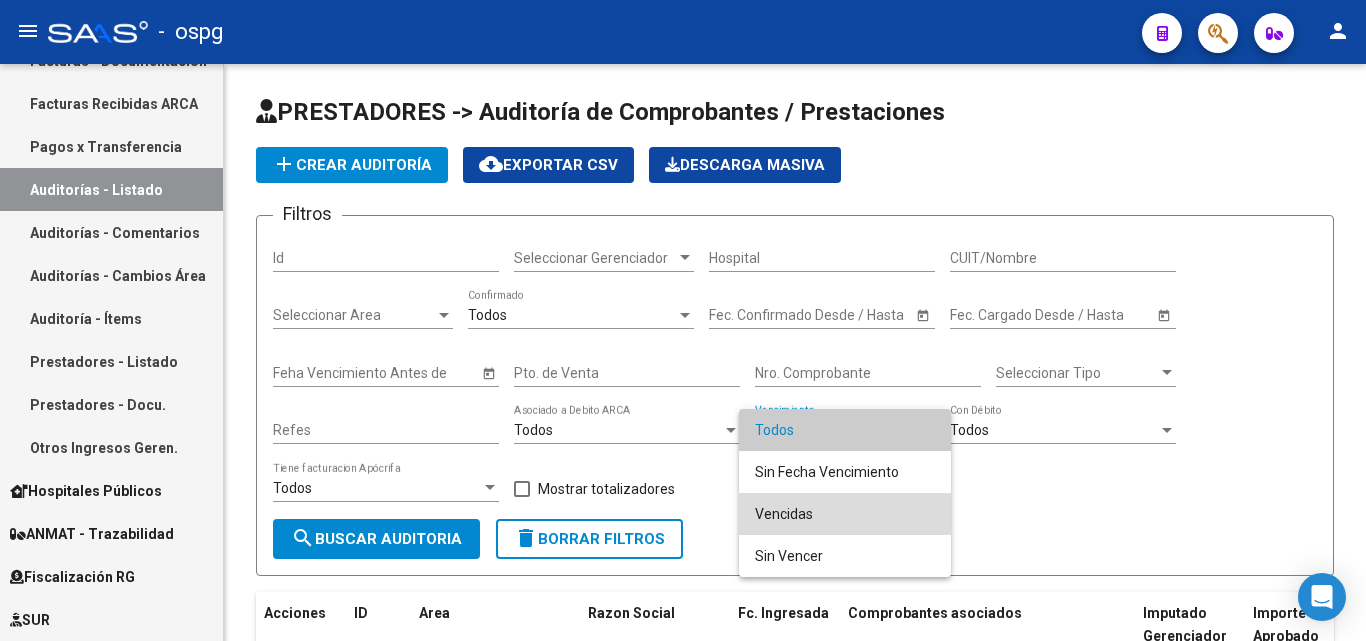 click on "Vencidas" at bounding box center [845, 514] 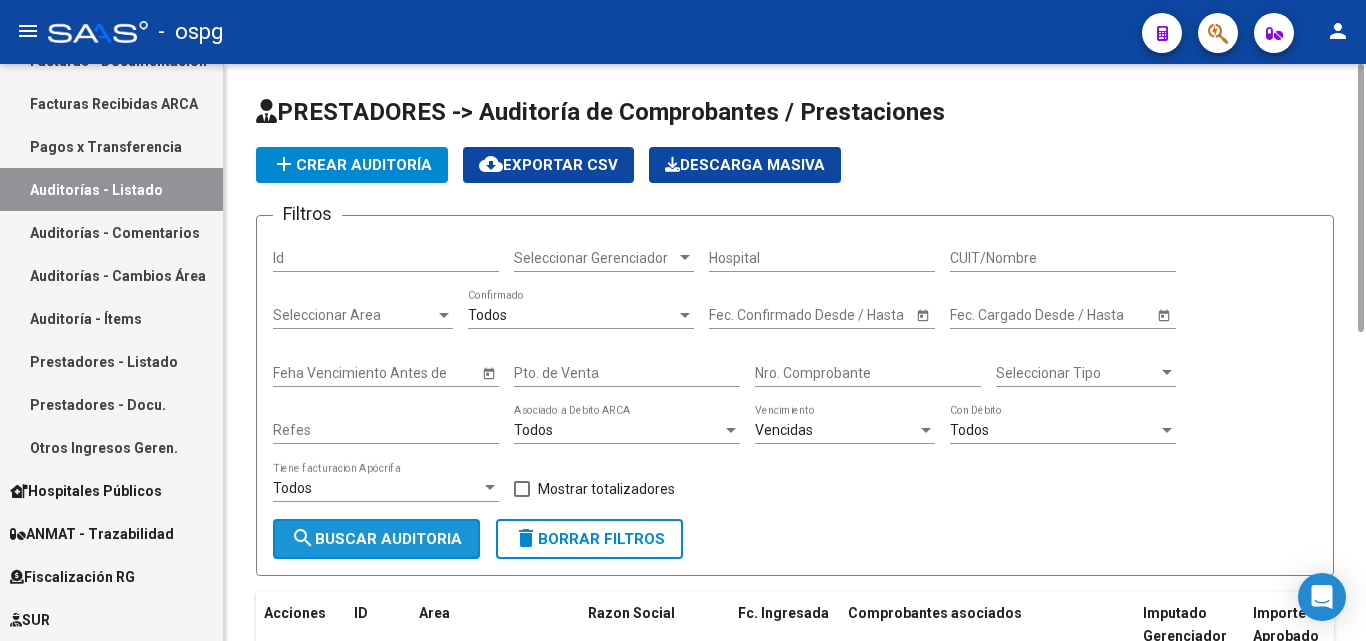 click on "search  Buscar Auditoria" 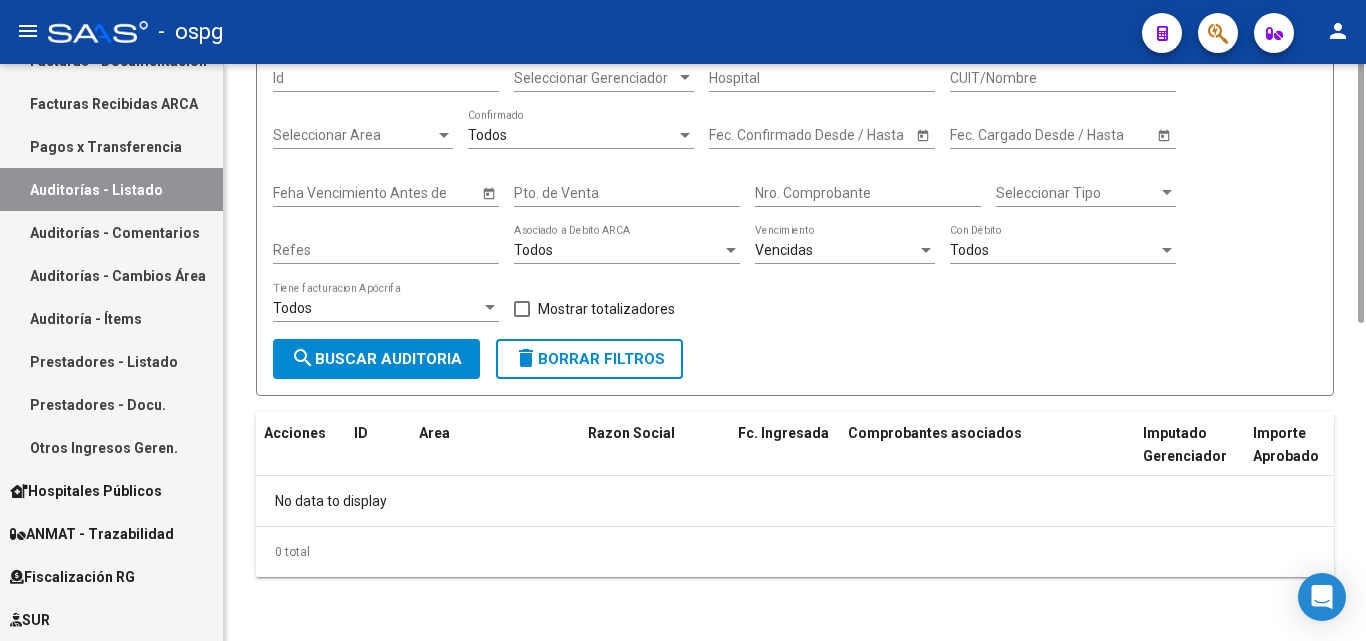 scroll, scrollTop: 0, scrollLeft: 0, axis: both 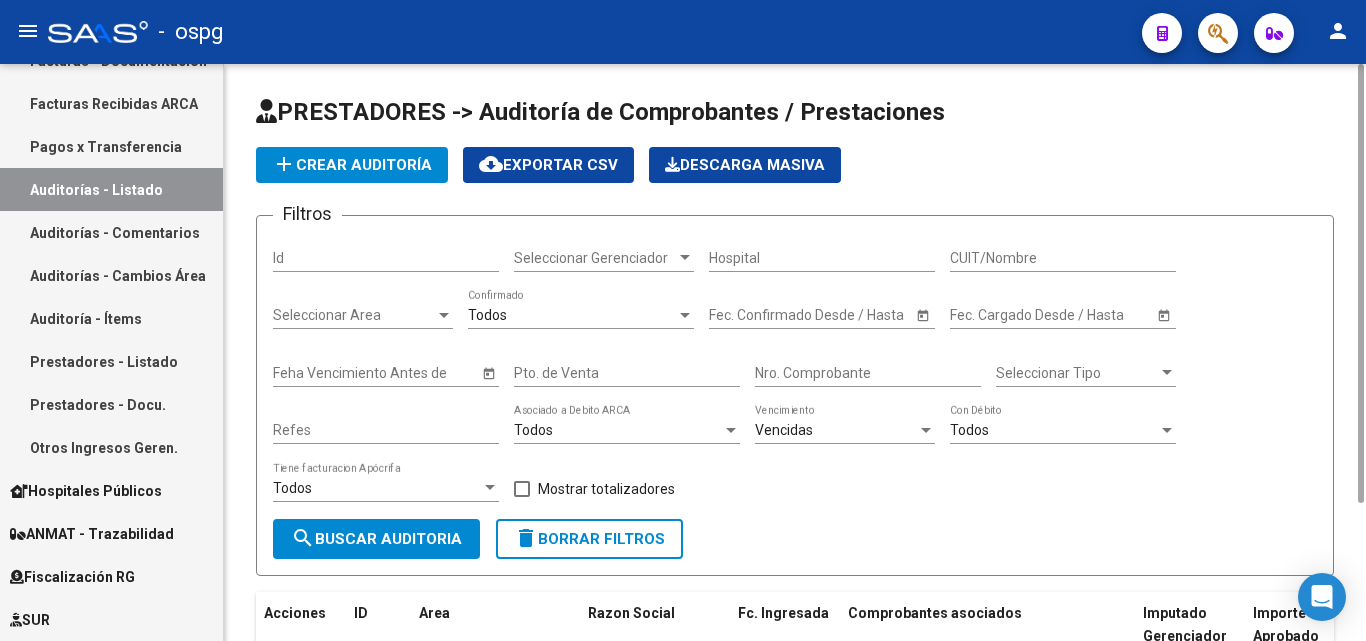 click on "Todos  Con Débito" 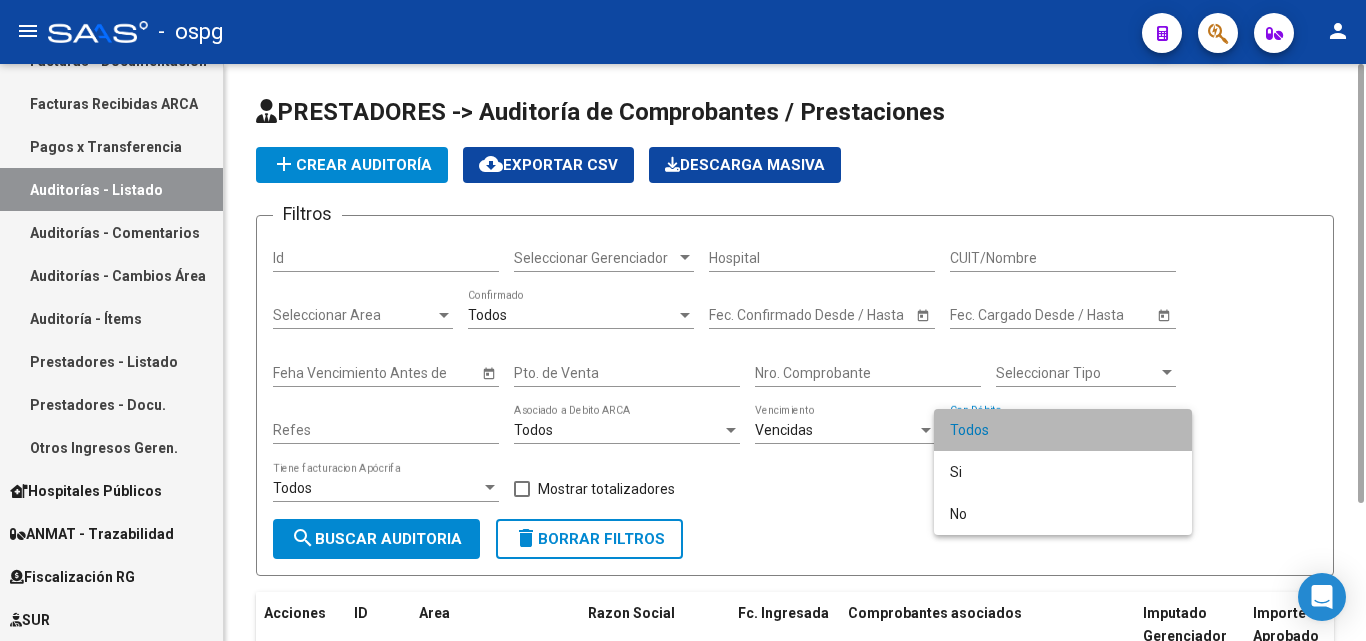 click on "Todos" at bounding box center [1063, 430] 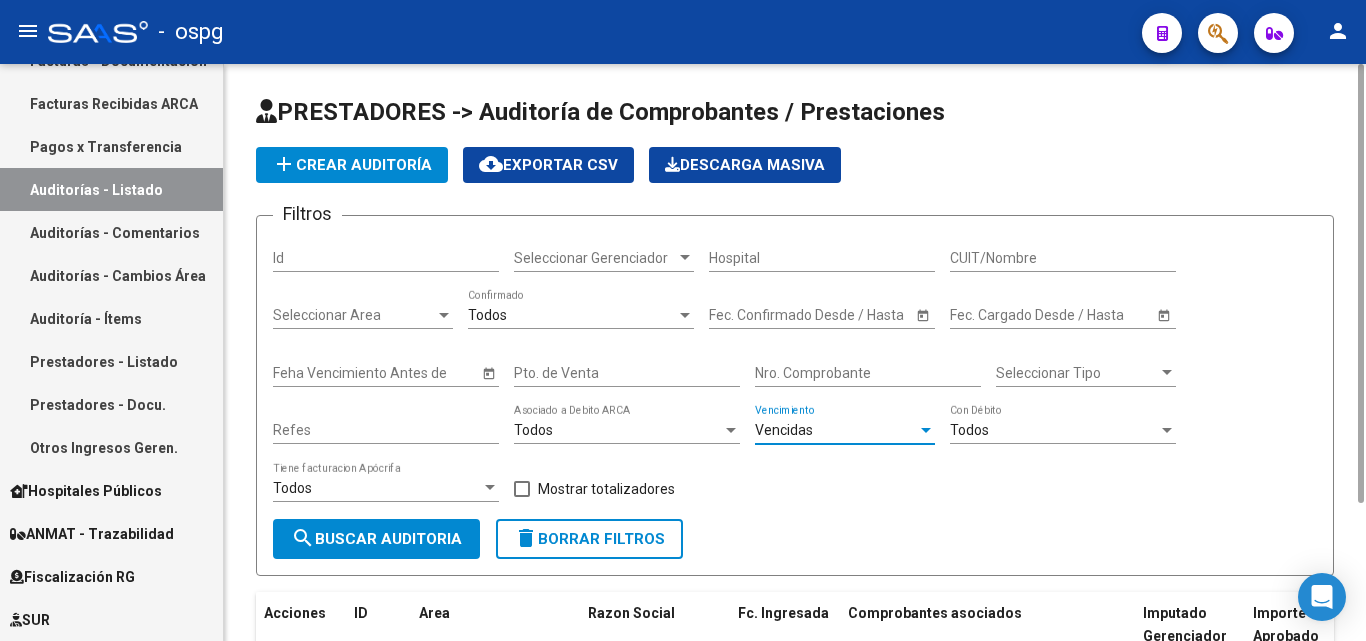 click on "Vencidas" at bounding box center (836, 430) 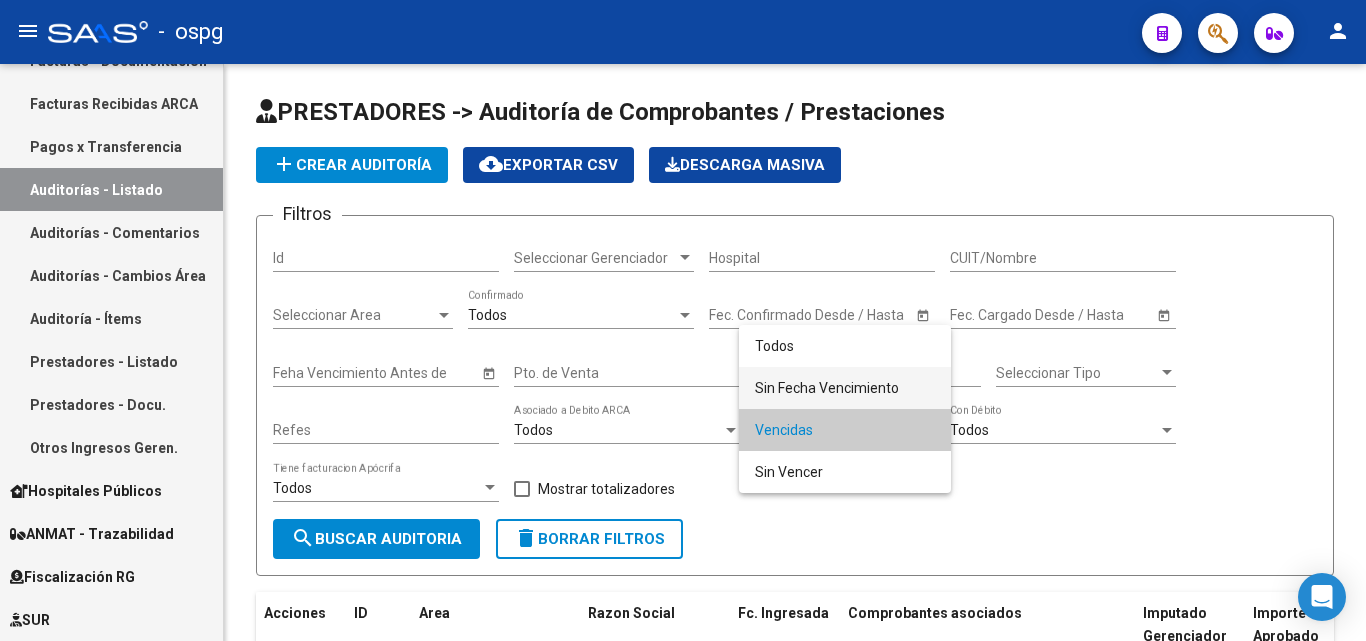 click on "Sin Fecha Vencimiento" at bounding box center (845, 388) 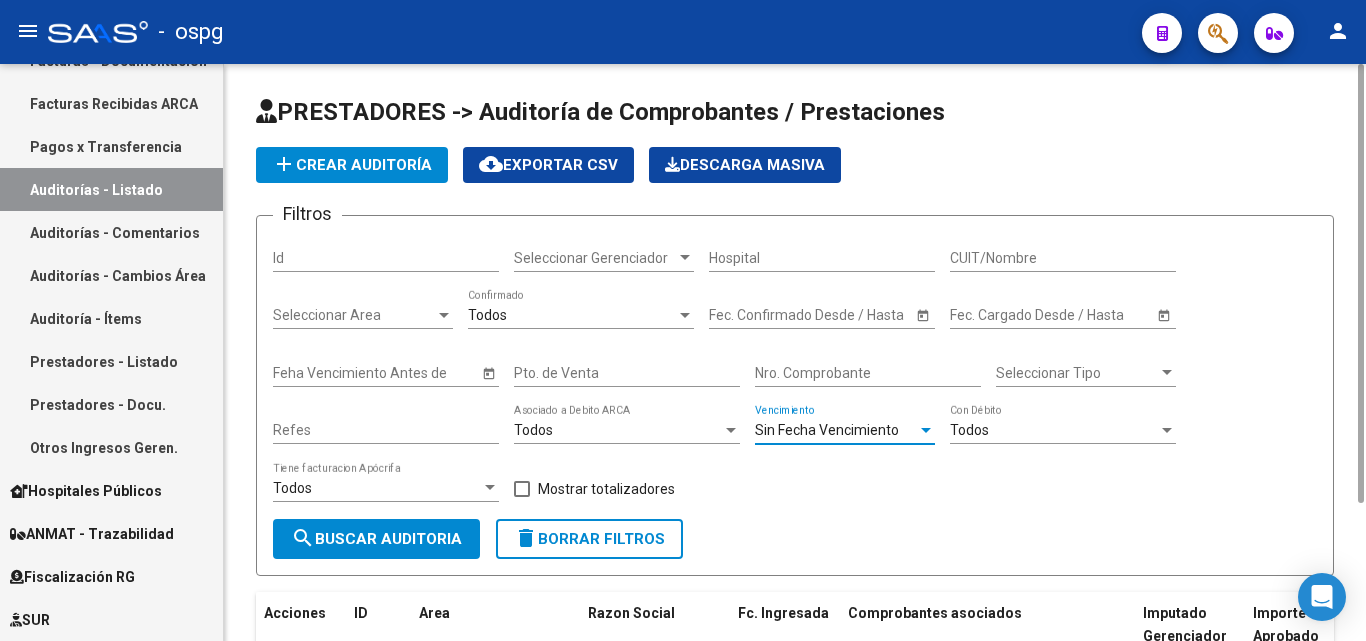 click on "search  Buscar Auditoria" 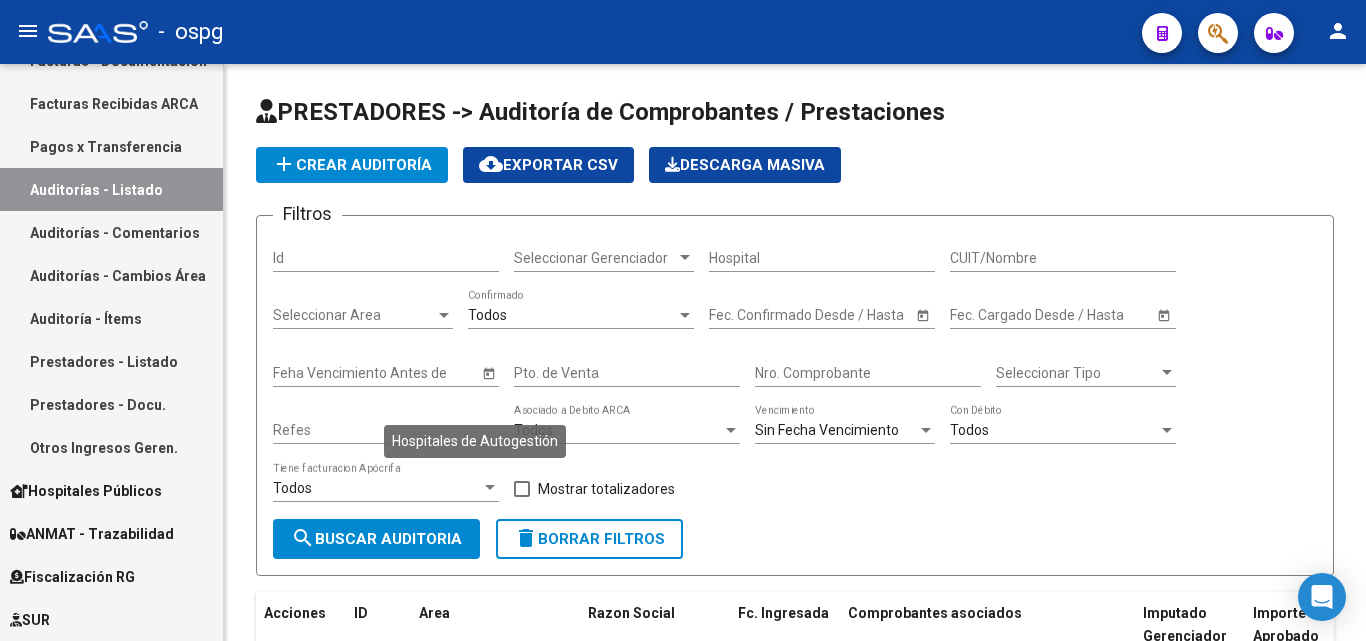 scroll, scrollTop: 600, scrollLeft: 0, axis: vertical 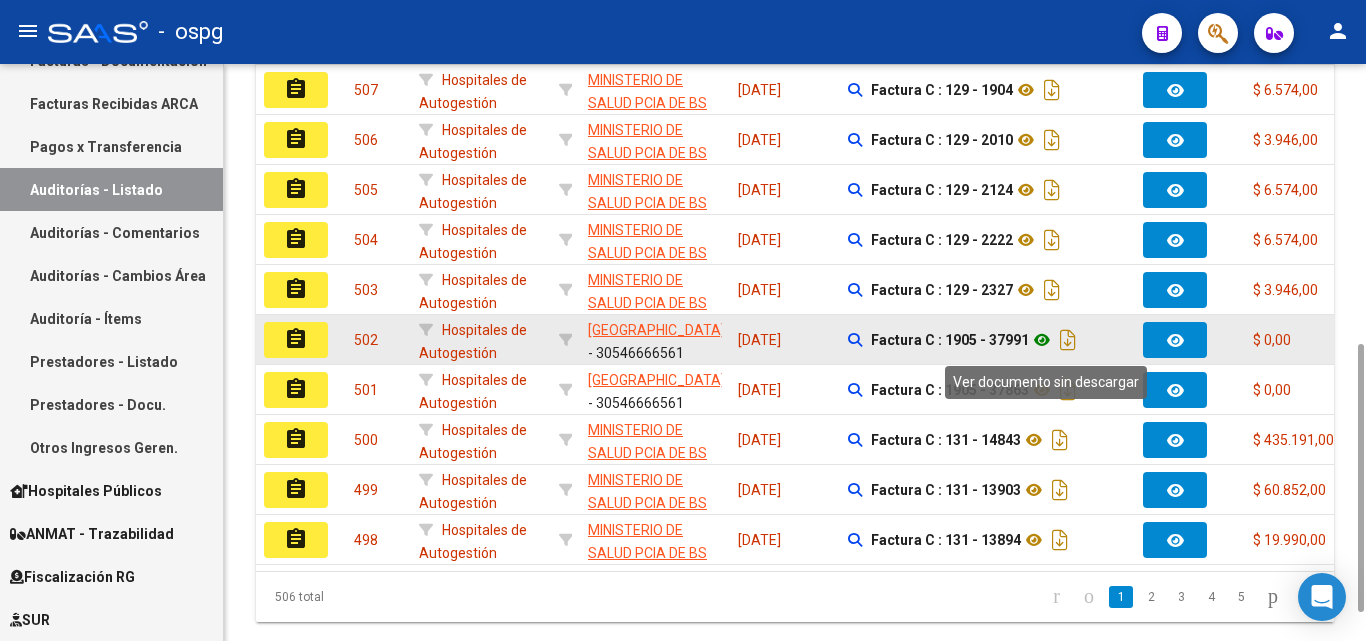 click 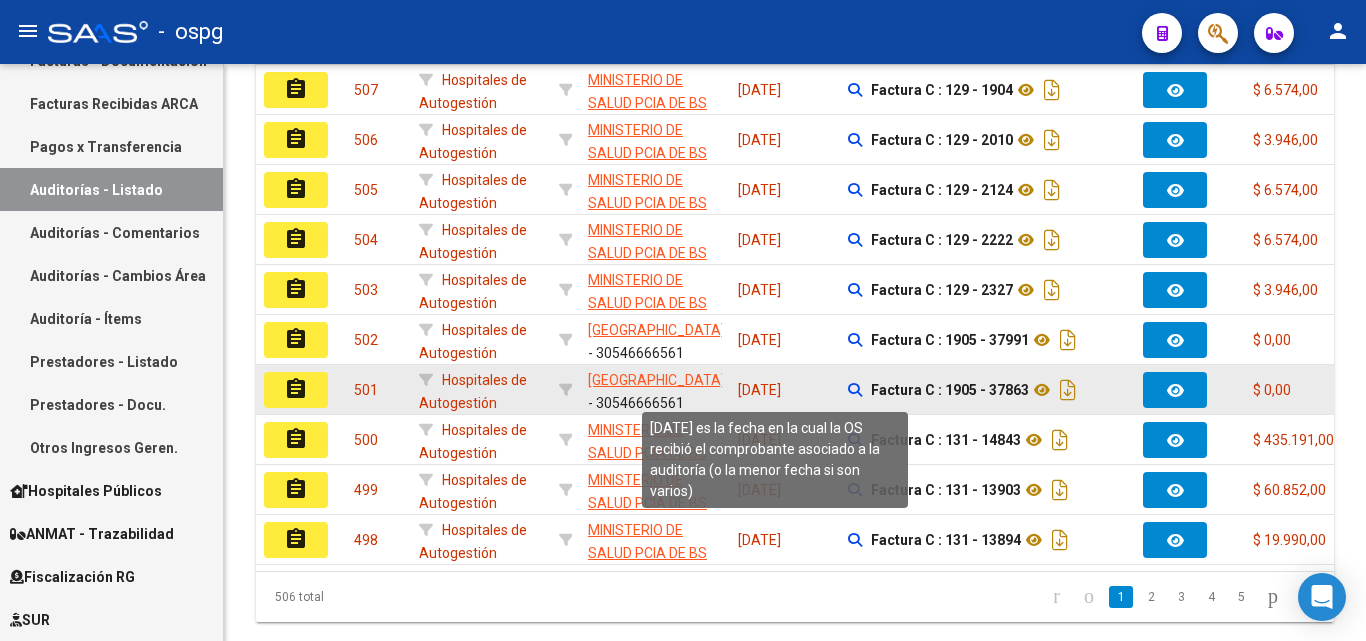 scroll, scrollTop: 0, scrollLeft: 0, axis: both 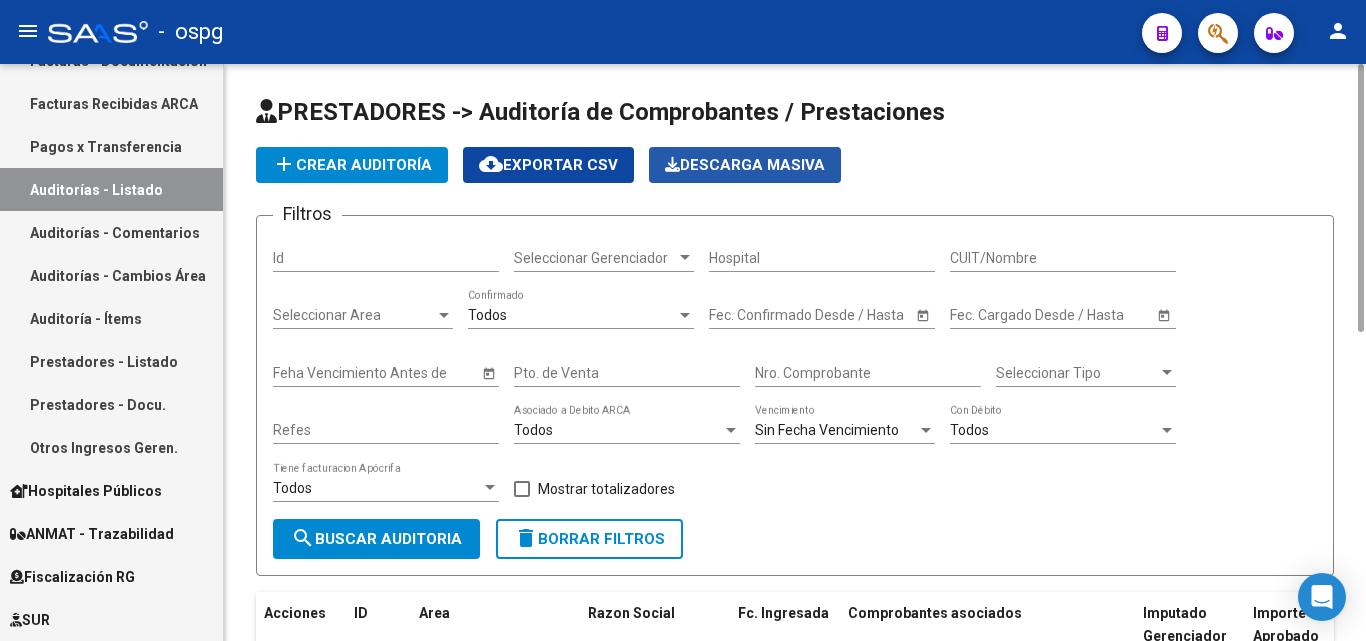 click on "Descarga Masiva" 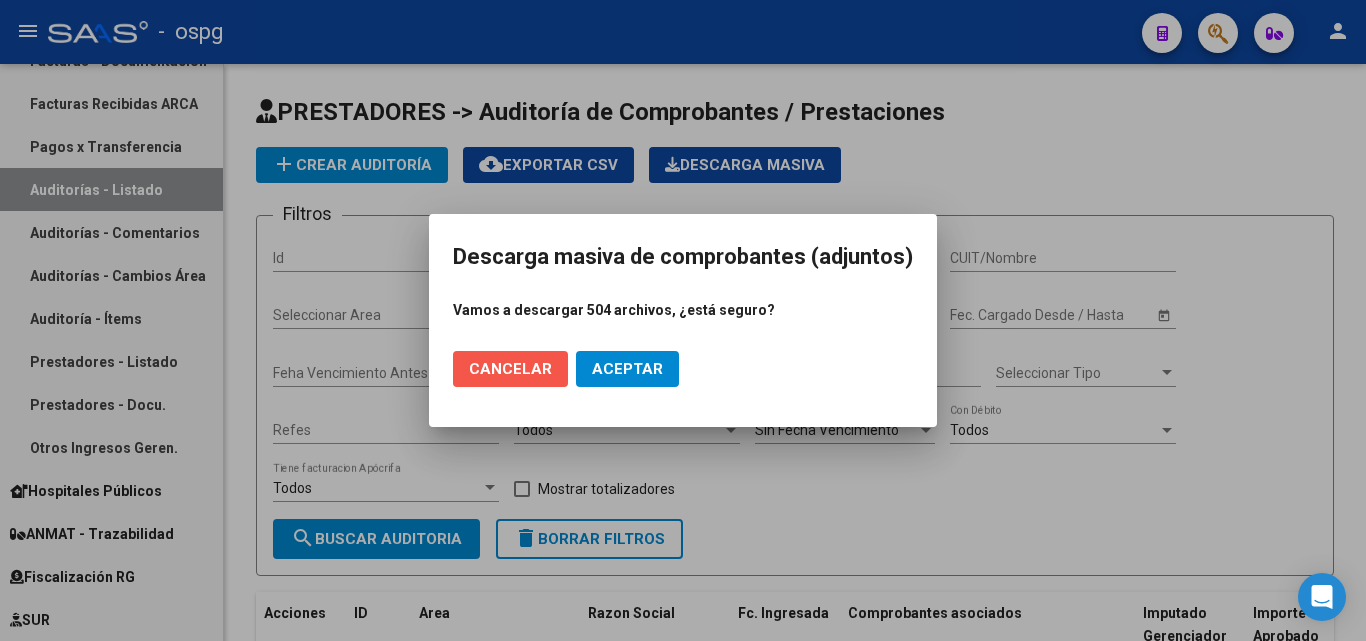 click on "Cancelar" 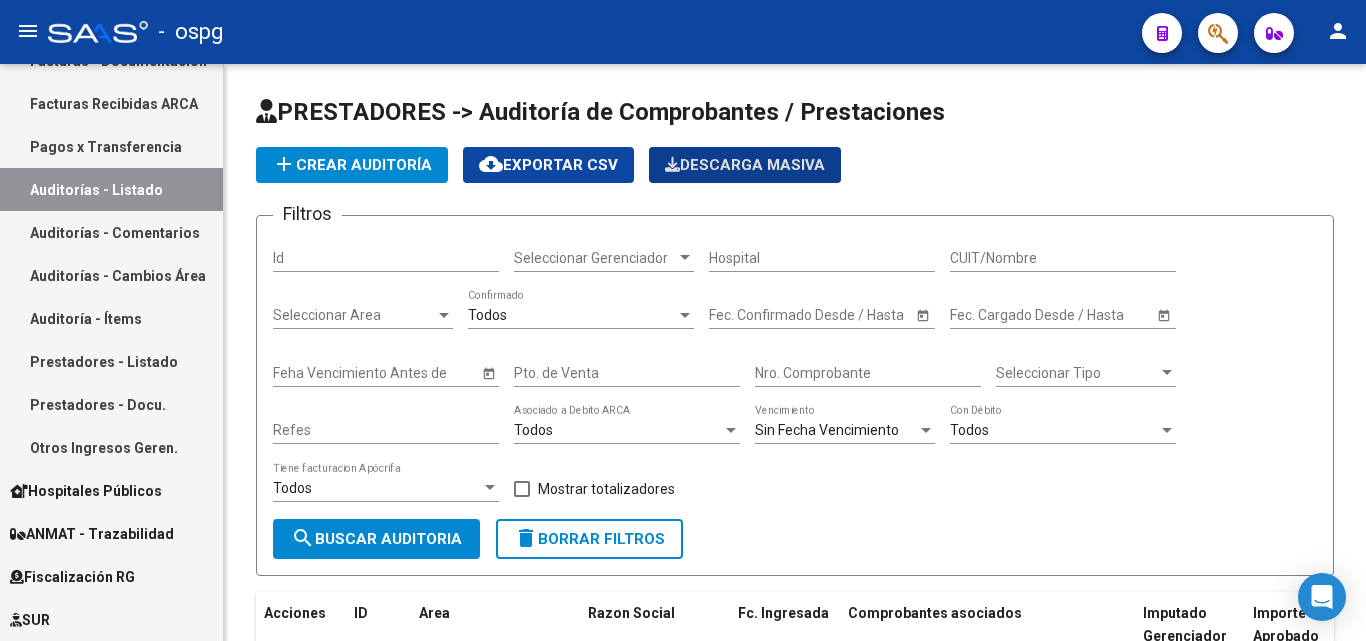 scroll, scrollTop: 661, scrollLeft: 0, axis: vertical 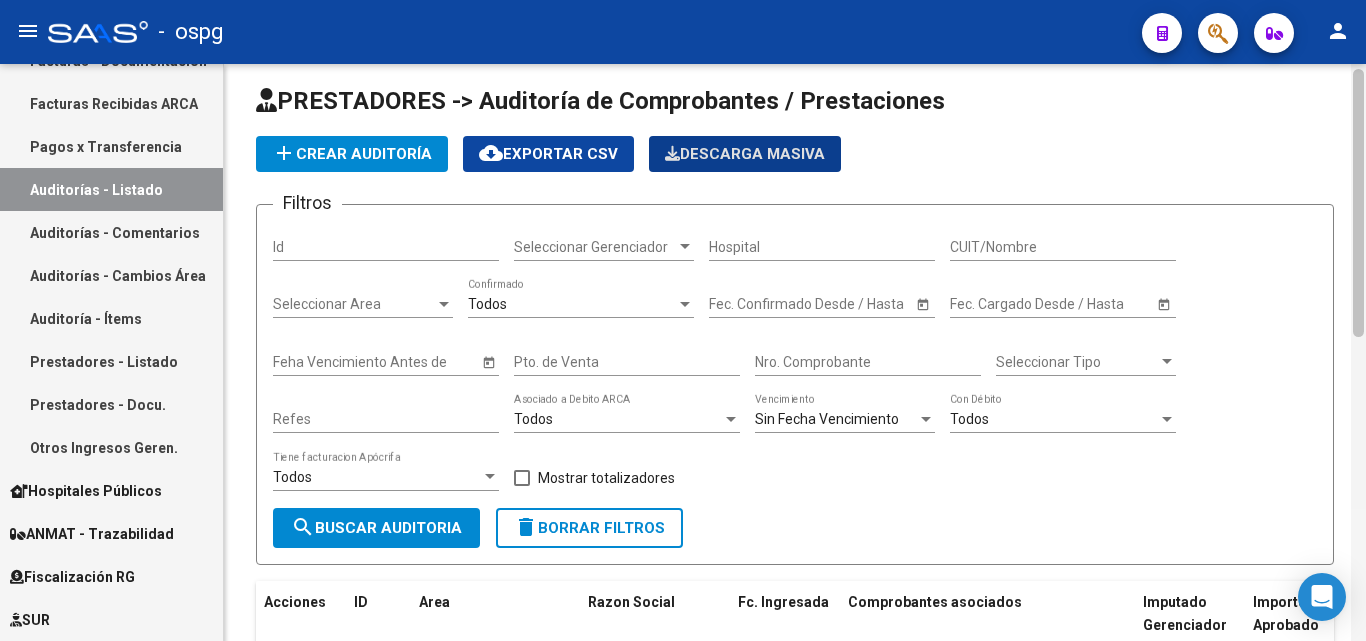 drag, startPoint x: 1356, startPoint y: 476, endPoint x: 1365, endPoint y: 172, distance: 304.1332 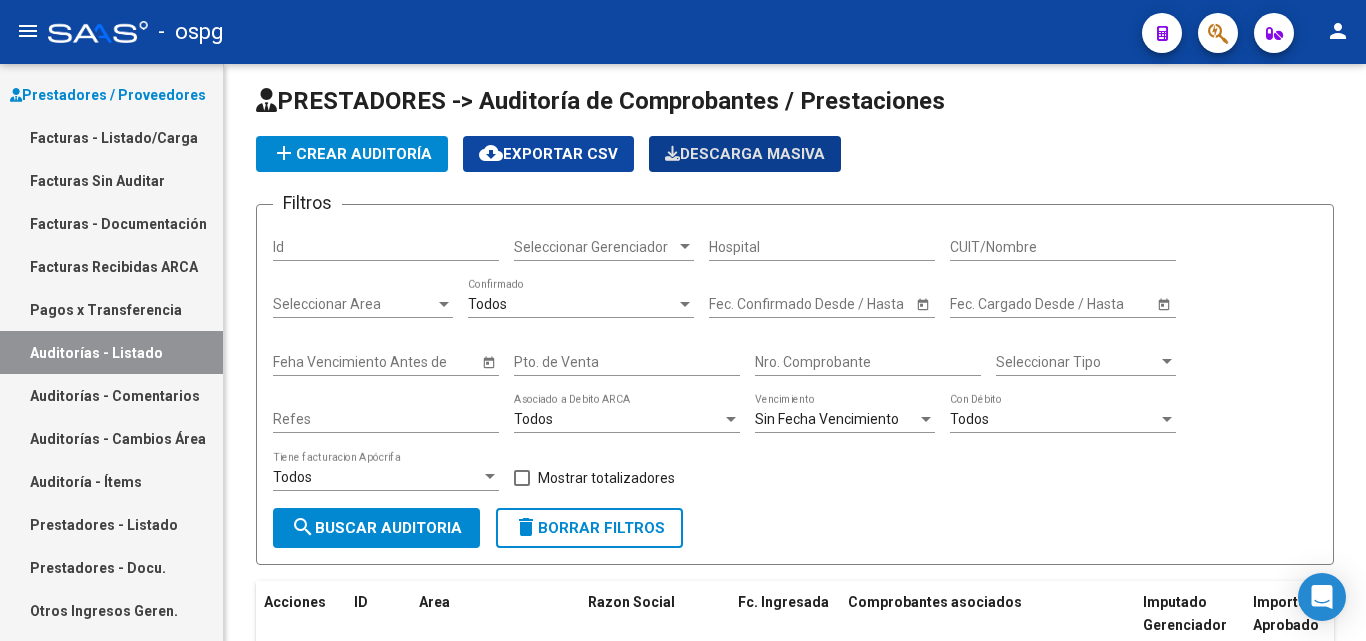 scroll, scrollTop: 400, scrollLeft: 0, axis: vertical 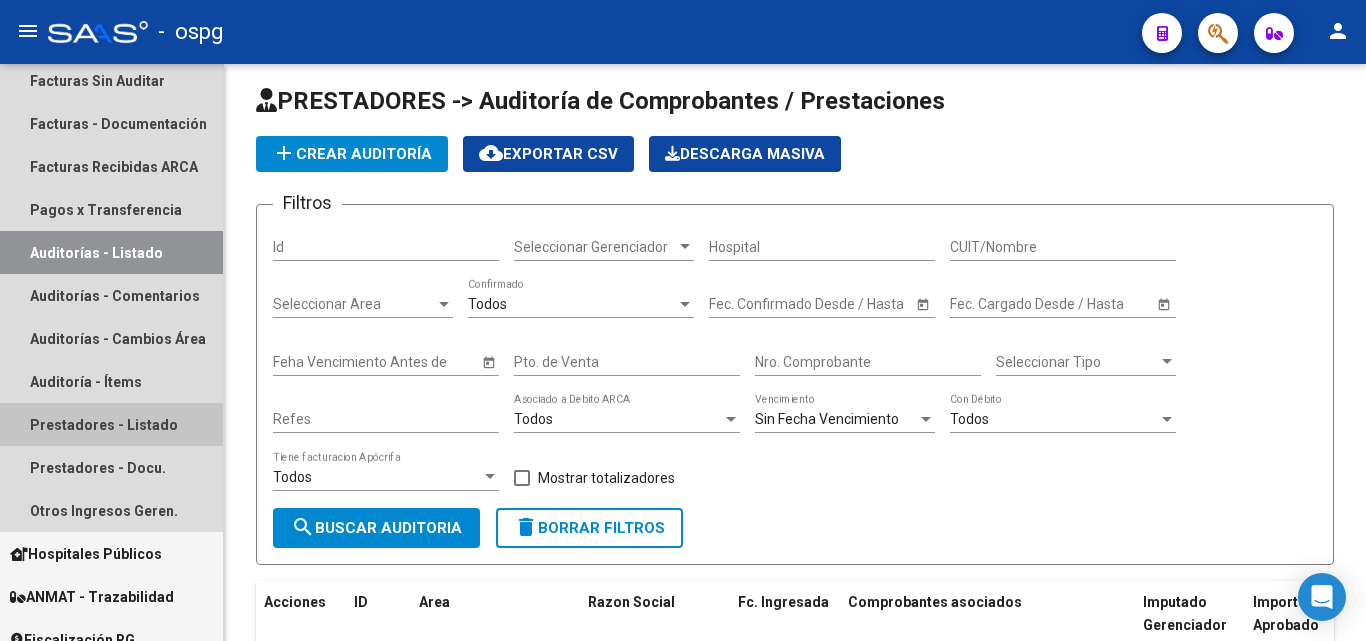 click on "Prestadores - Listado" at bounding box center (111, 424) 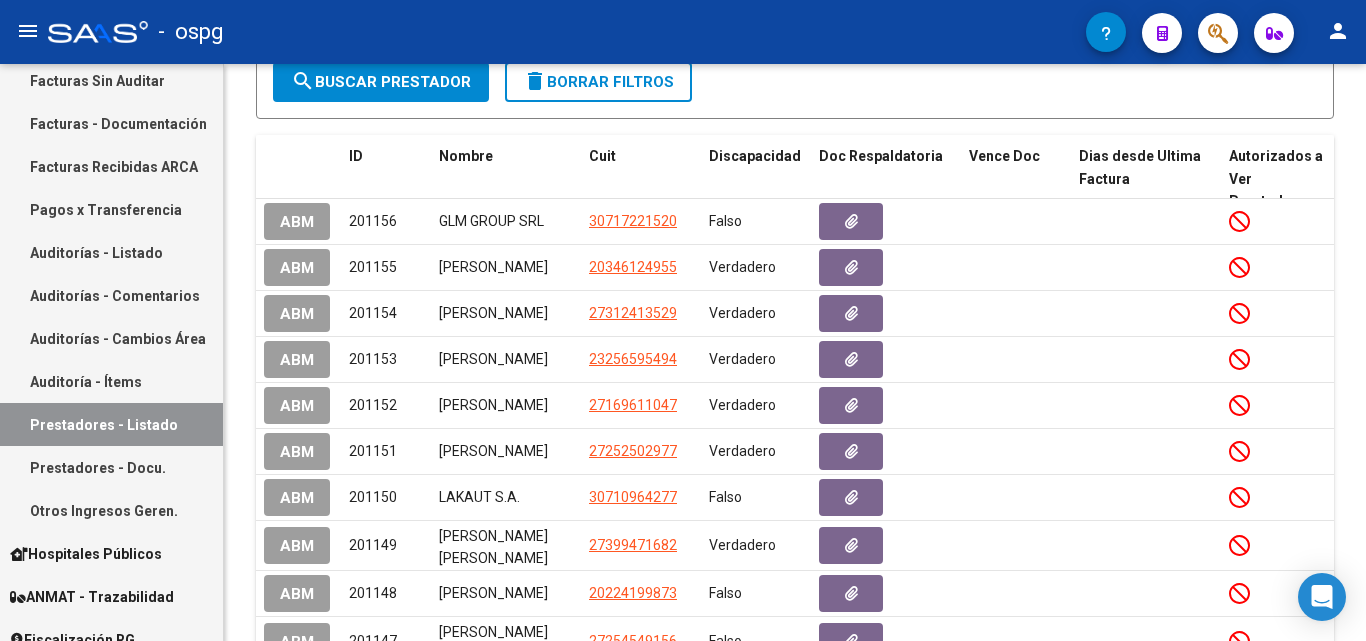 scroll, scrollTop: 0, scrollLeft: 0, axis: both 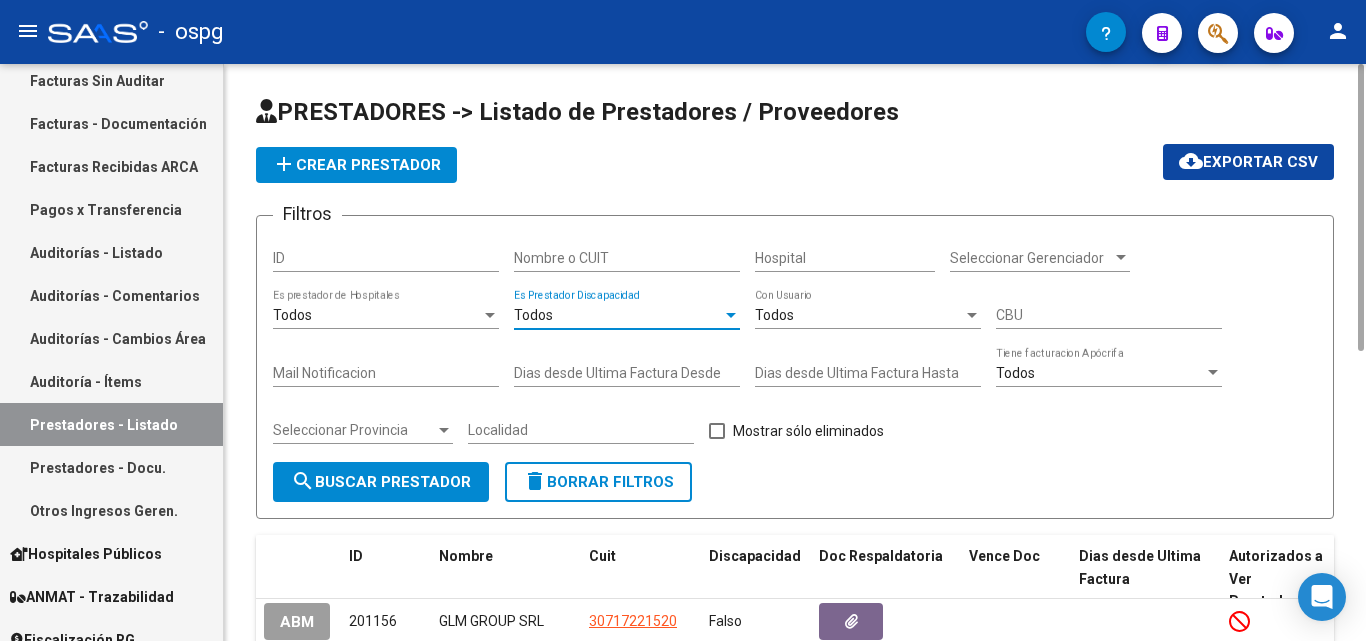 click on "Todos" at bounding box center (618, 315) 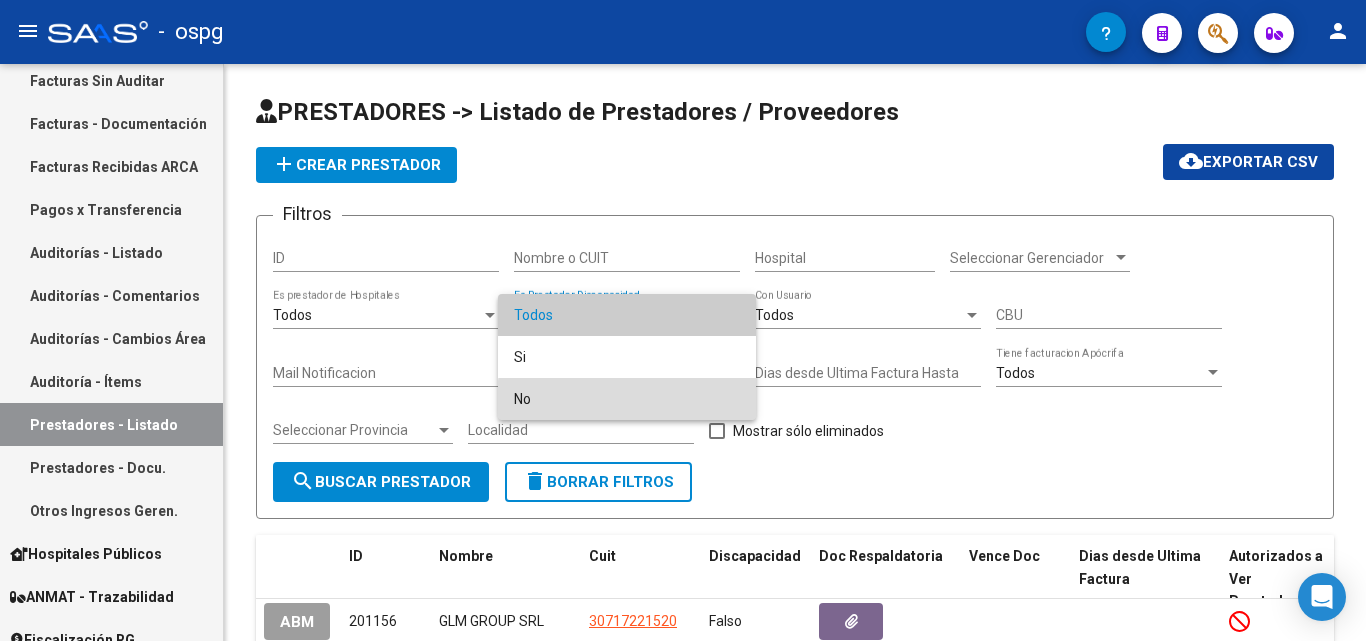 click on "No" at bounding box center (627, 399) 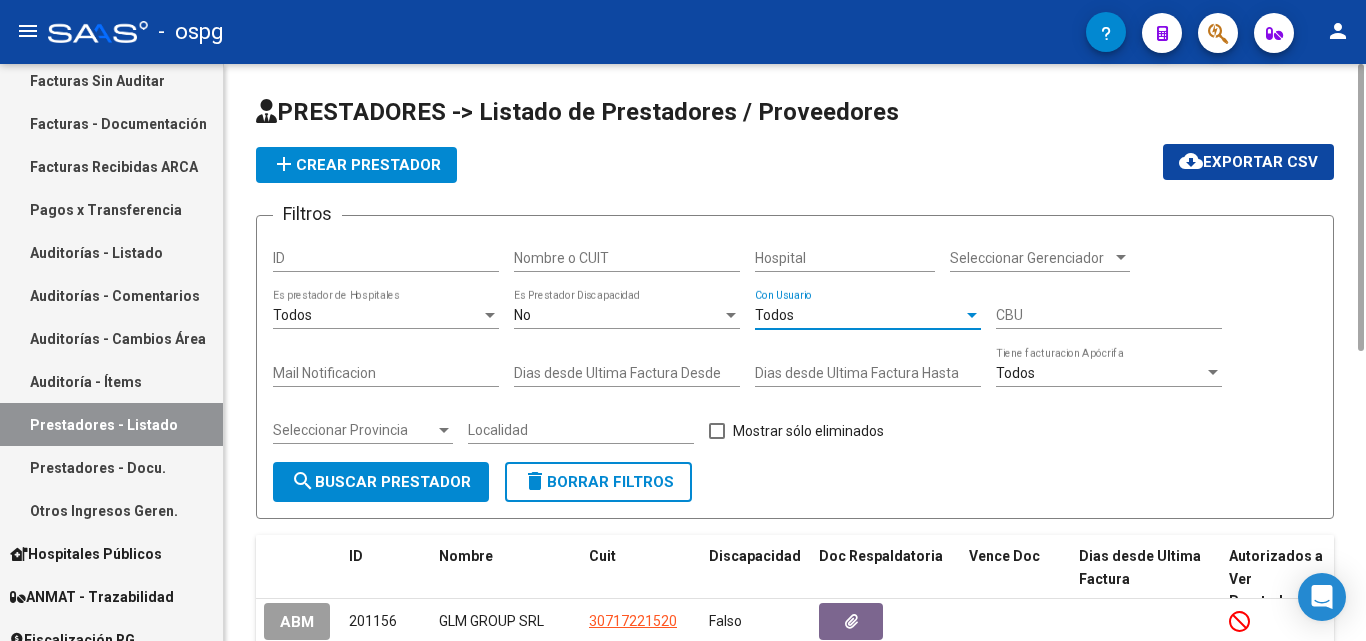 click on "Todos" at bounding box center (859, 315) 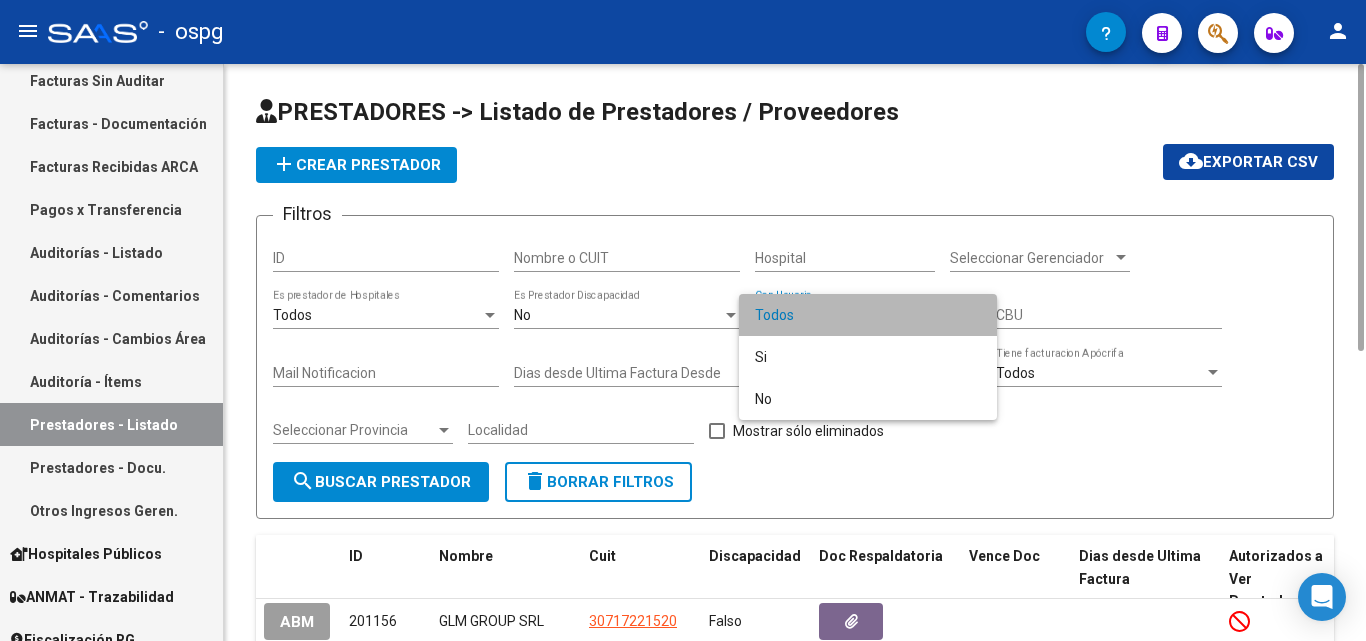 click on "Todos" at bounding box center [868, 315] 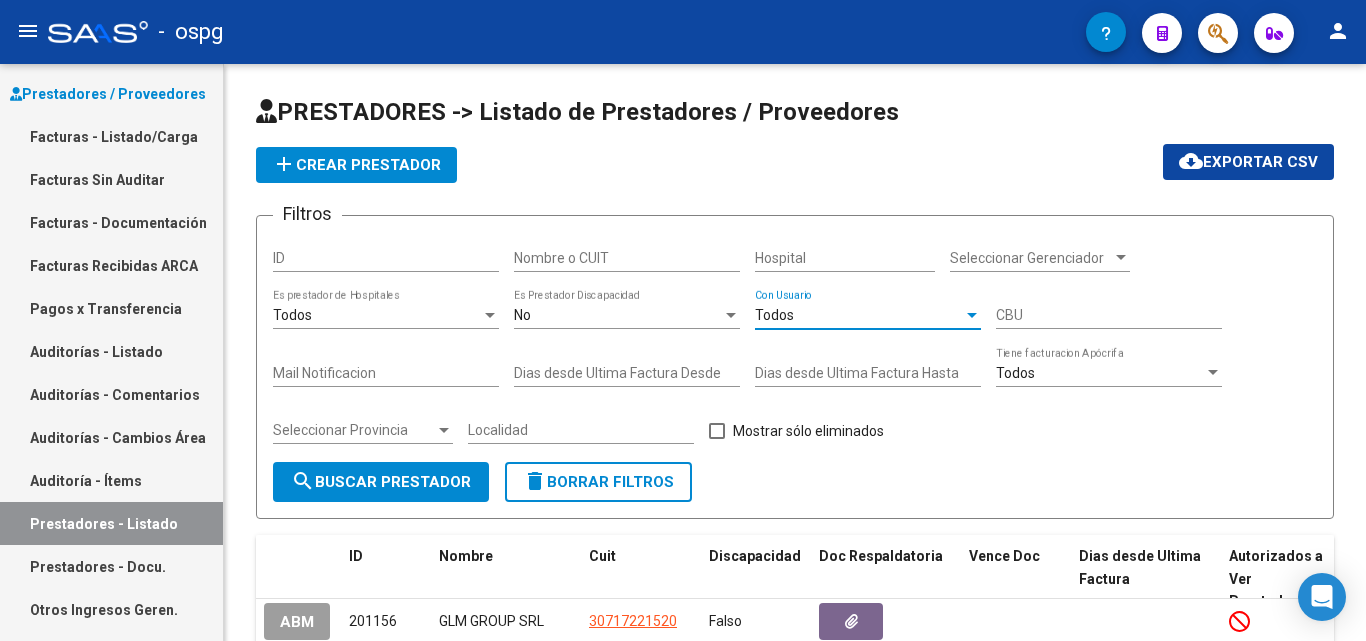 scroll, scrollTop: 300, scrollLeft: 0, axis: vertical 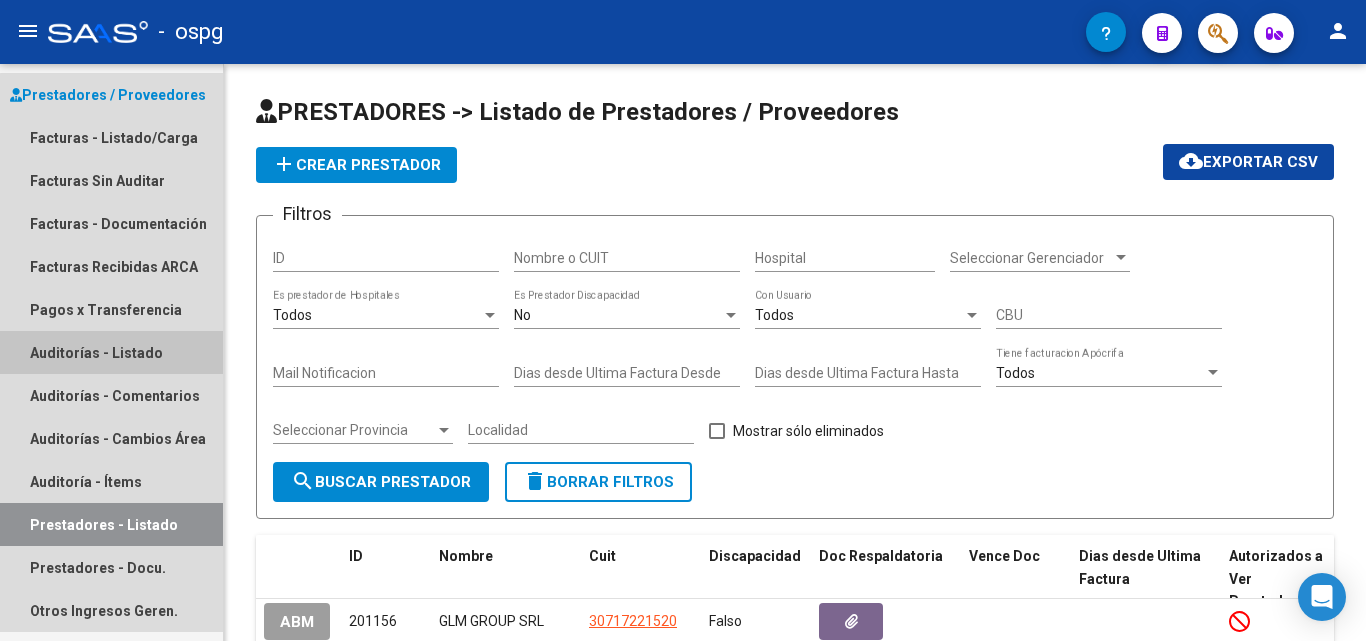 click on "Auditorías - Listado" at bounding box center (111, 352) 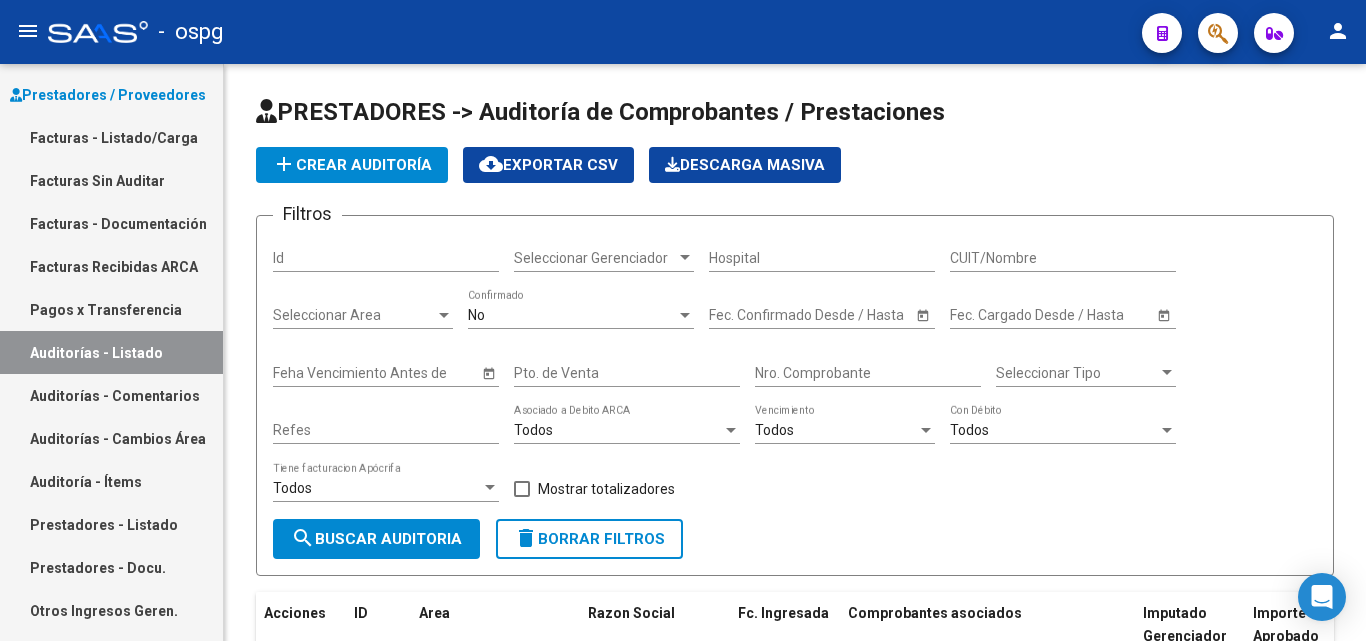 click on "Prestadores - Listado" at bounding box center (111, 524) 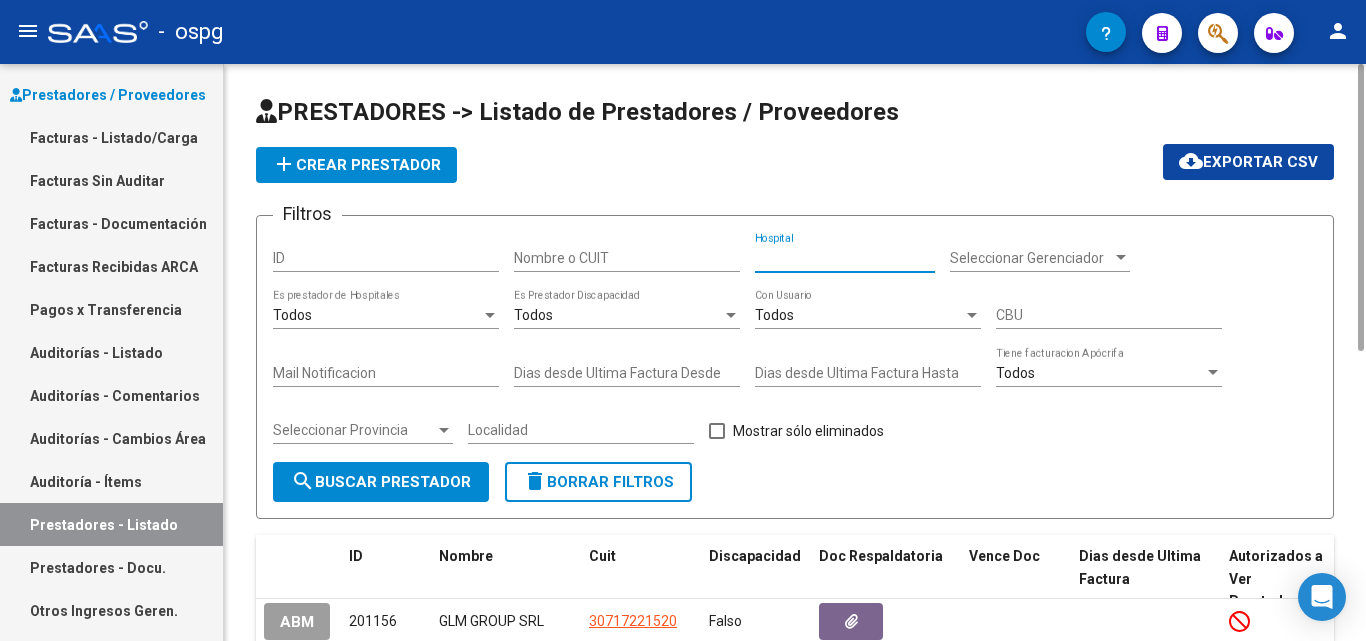 click on "Hospital" at bounding box center (845, 258) 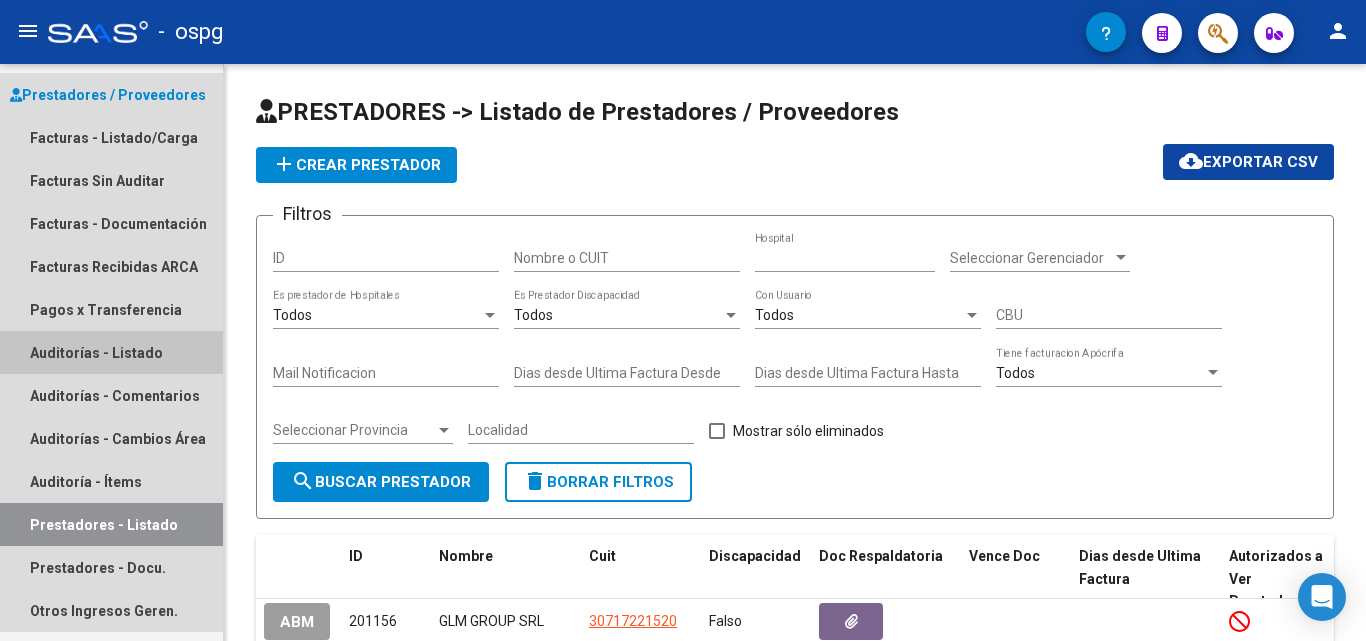 click on "Auditorías - Listado" at bounding box center (111, 352) 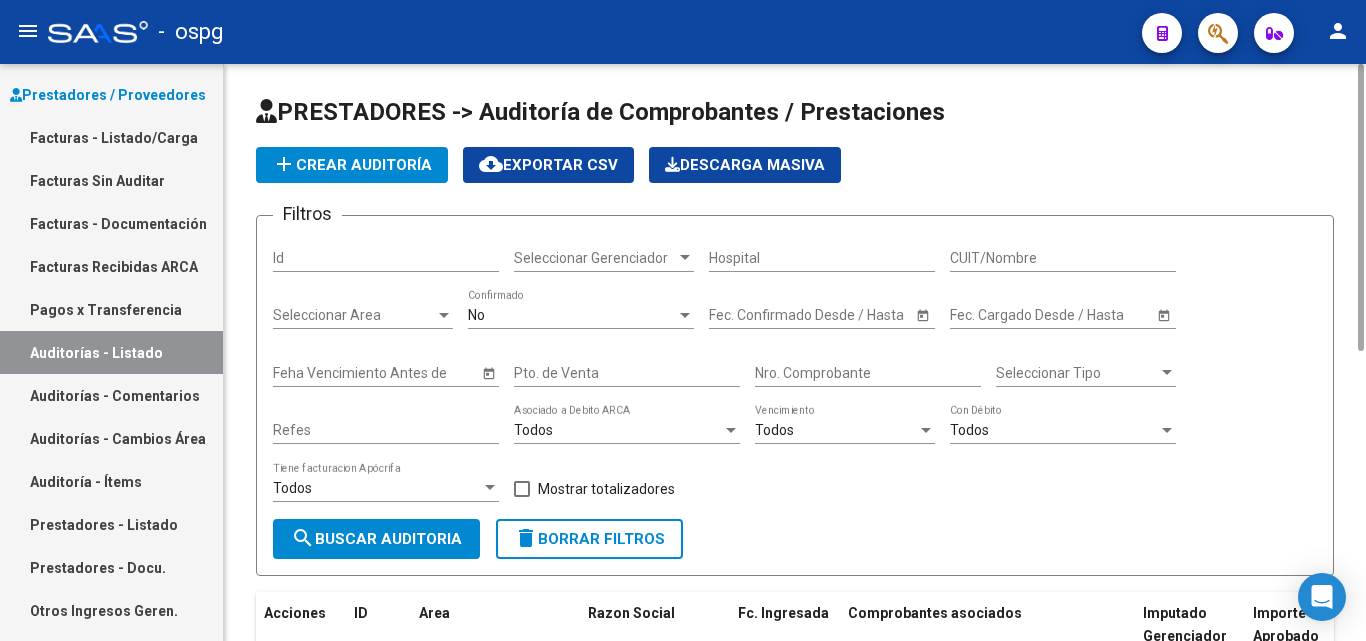 click on "No" at bounding box center [572, 315] 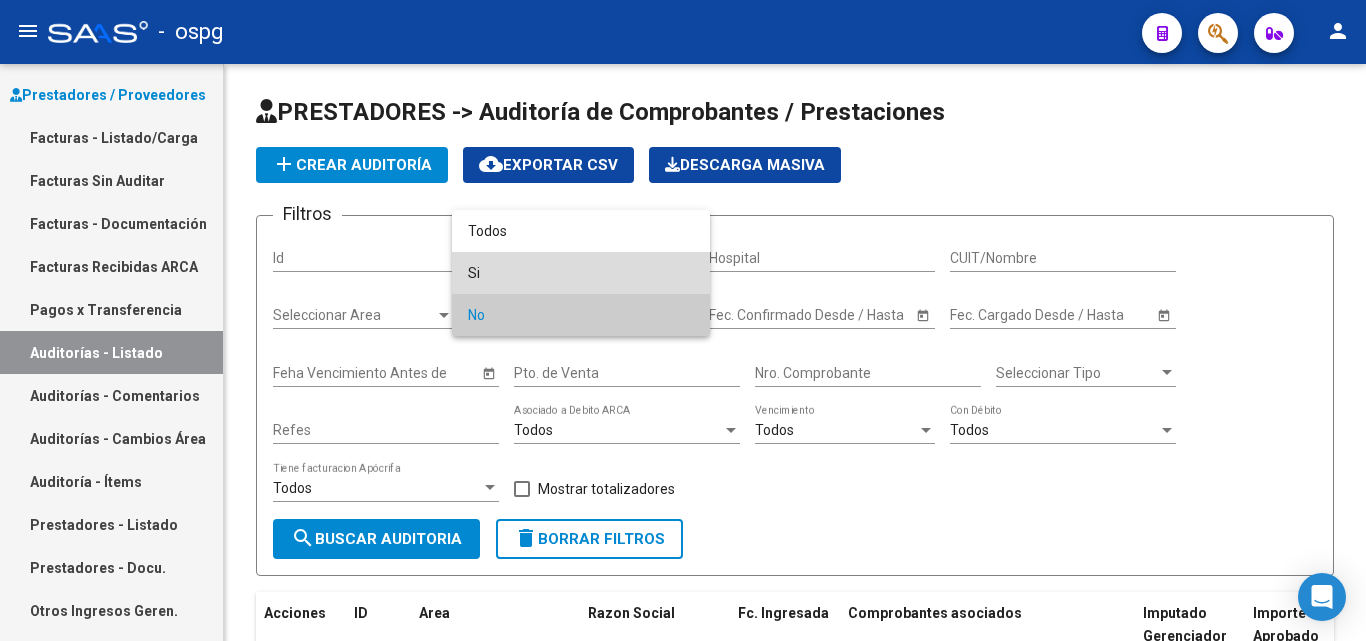 click on "Si" at bounding box center [581, 273] 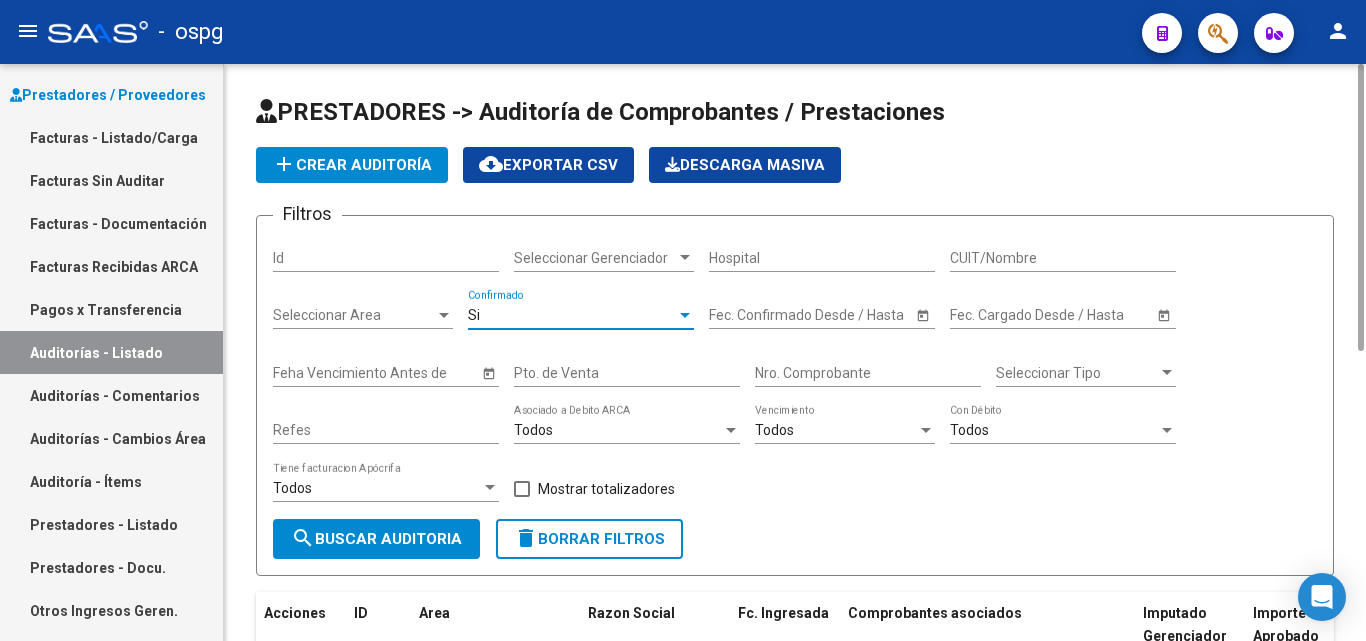 click on "Todos" at bounding box center [836, 430] 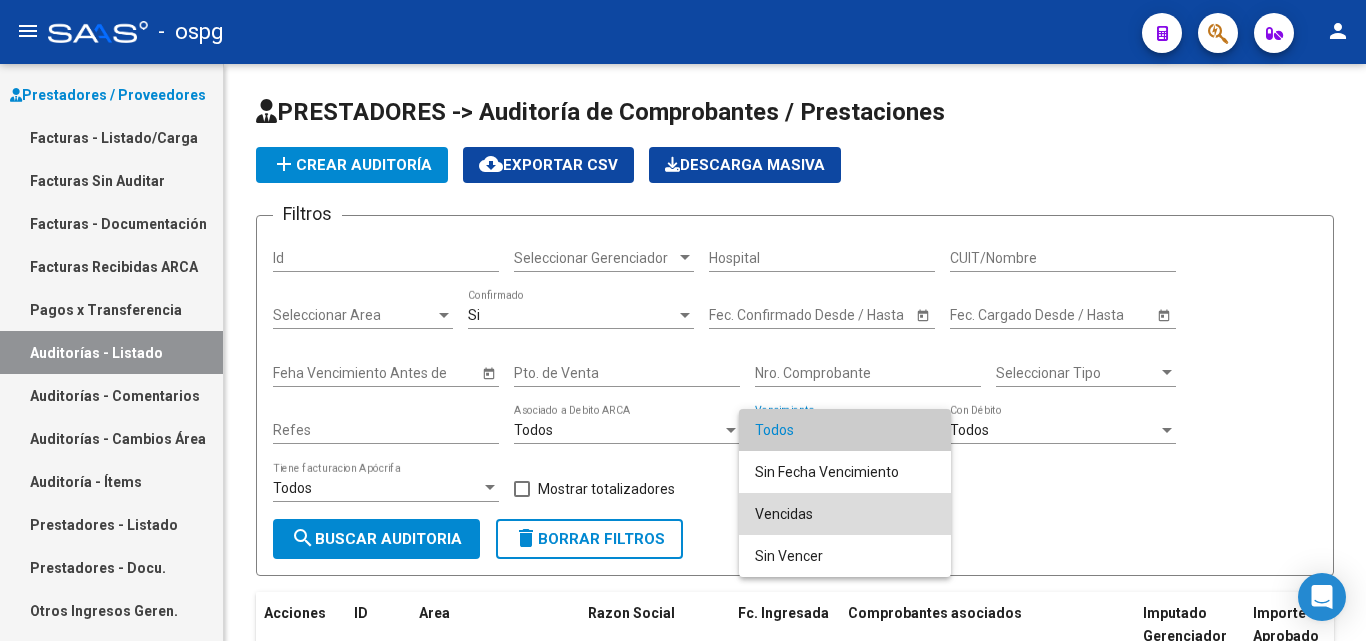 click on "Vencidas" at bounding box center [845, 514] 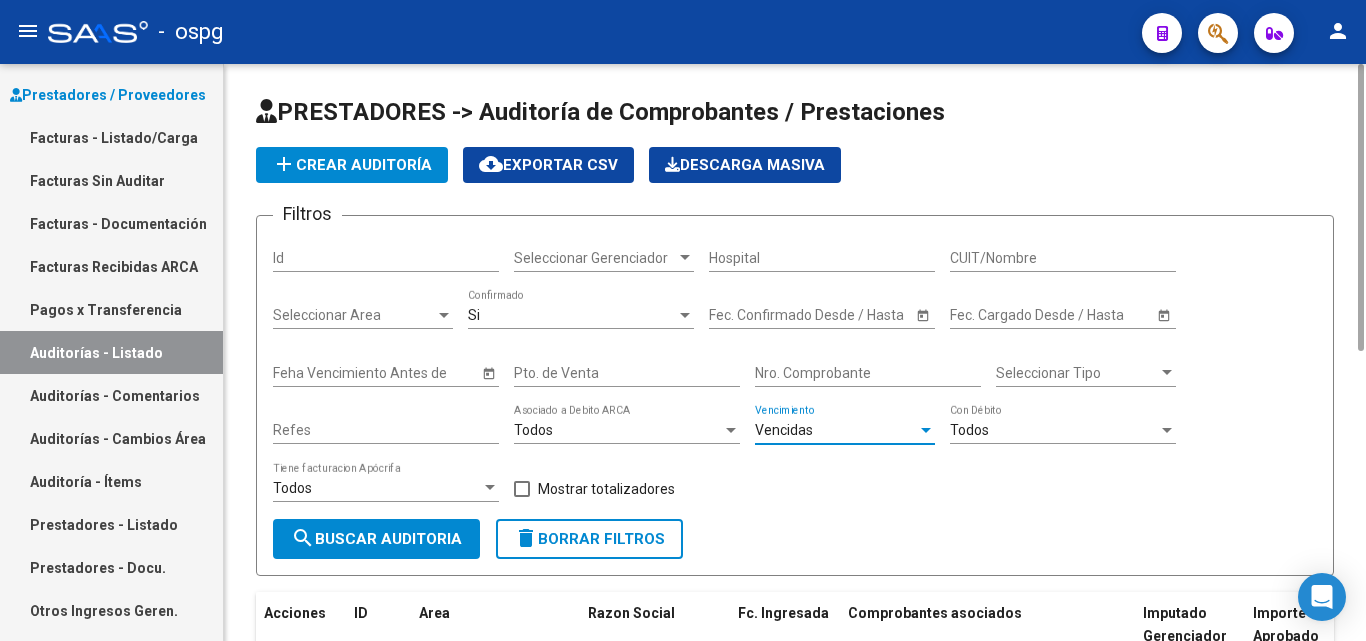 click on "search  Buscar Auditoria" 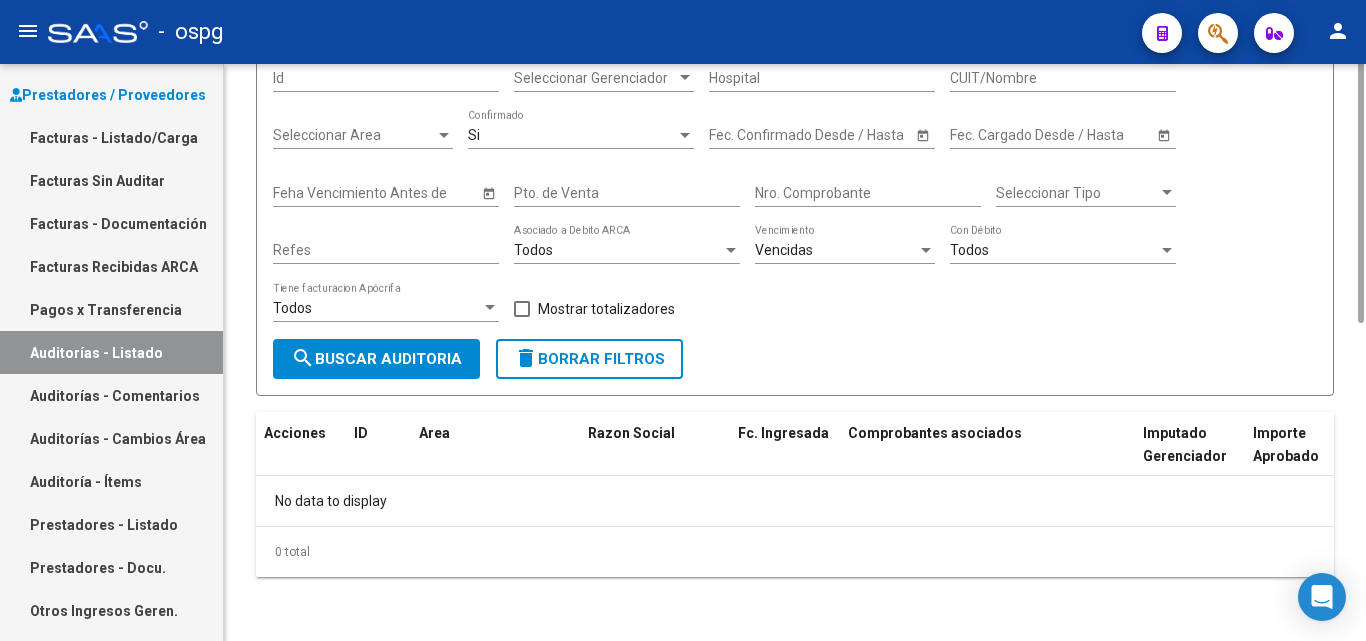 scroll, scrollTop: 0, scrollLeft: 0, axis: both 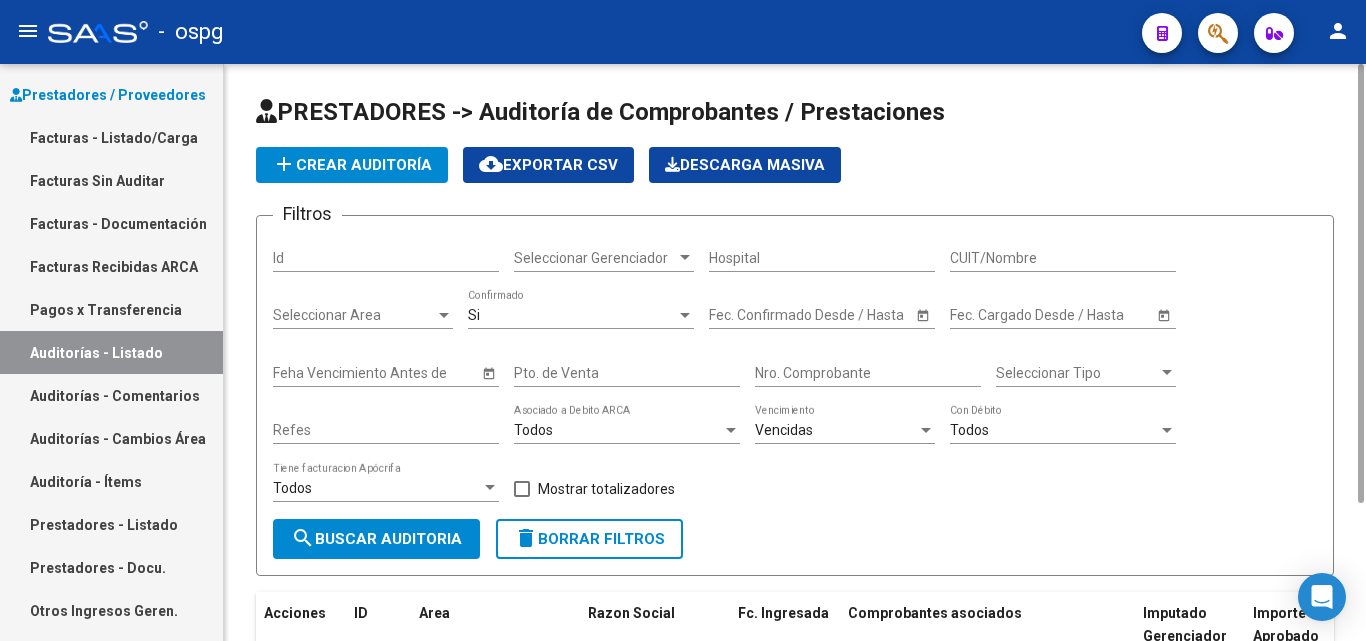 click on "Si  Confirmado" 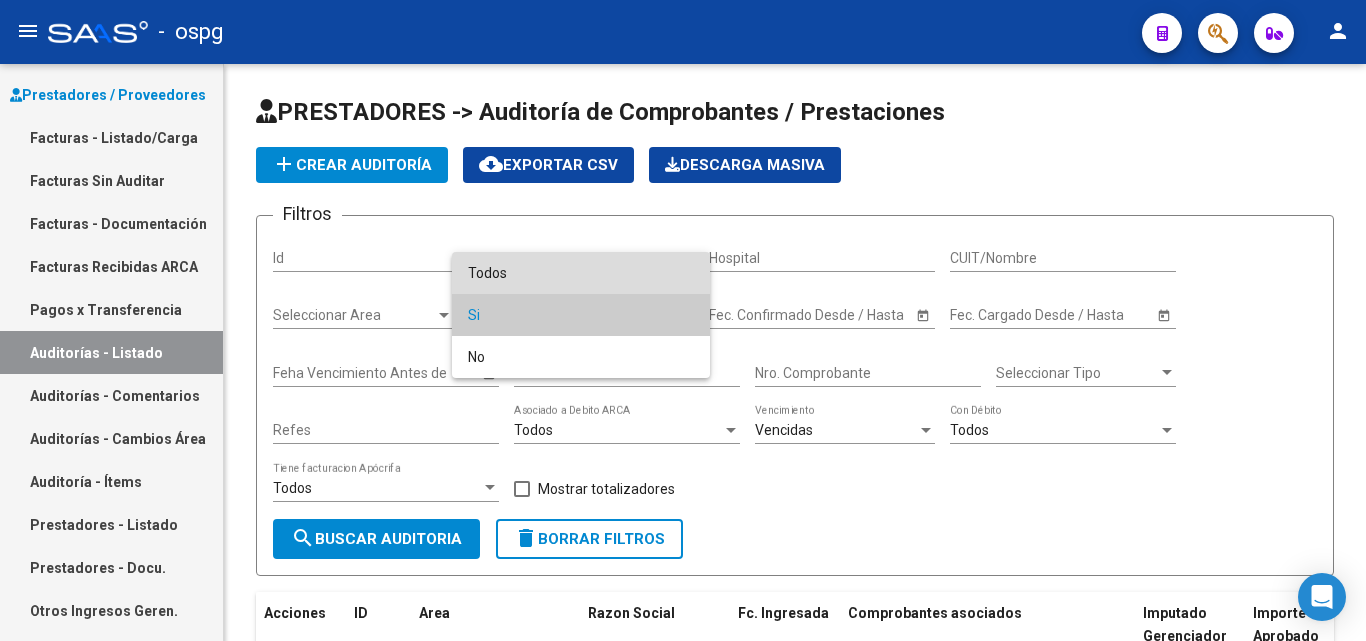 click on "Todos" at bounding box center (581, 273) 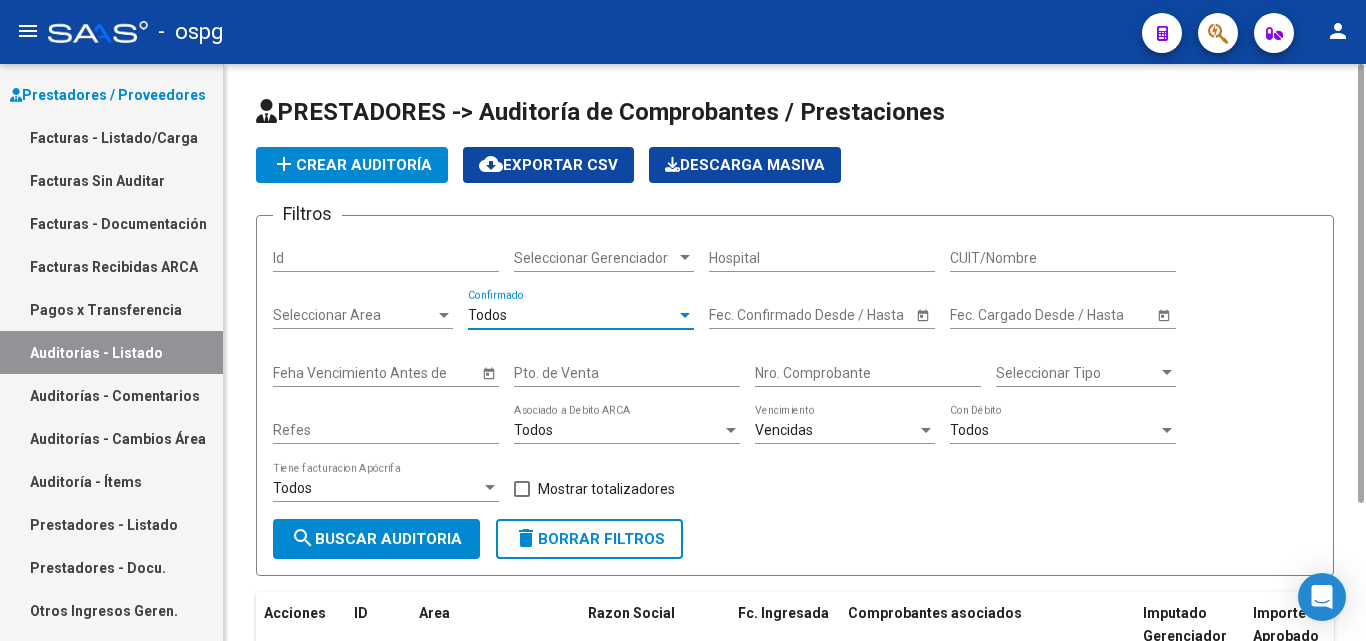 click on "search  Buscar Auditoria" 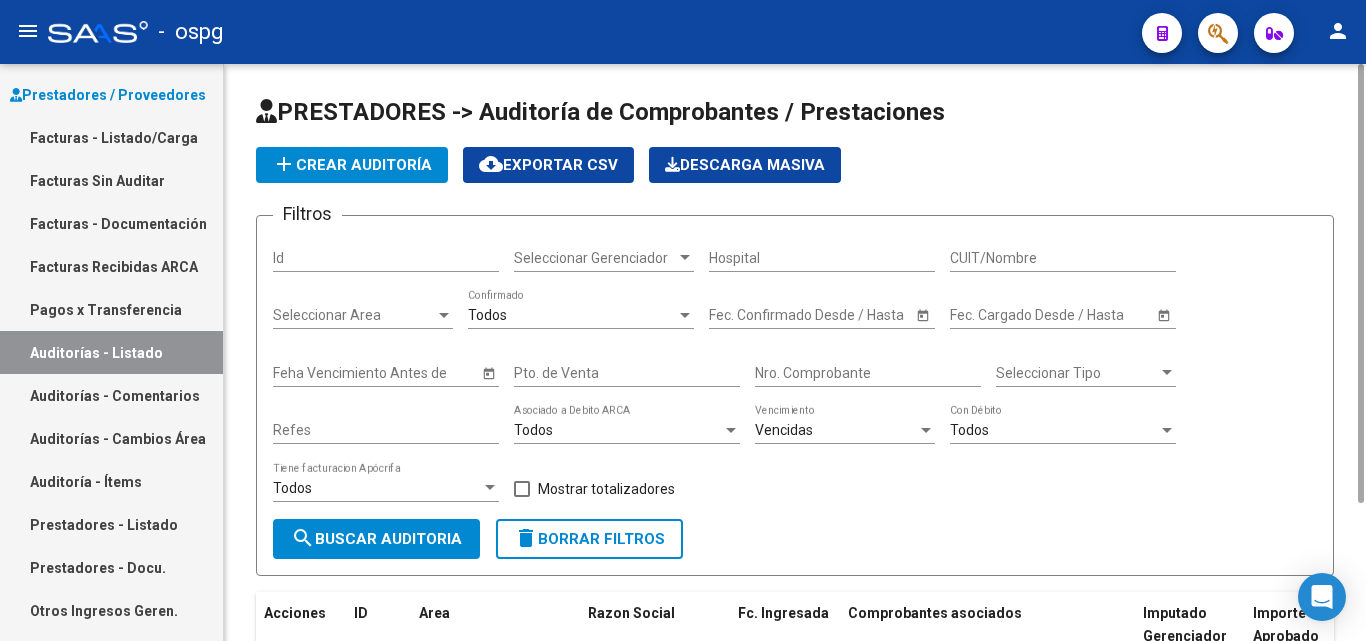 scroll, scrollTop: 180, scrollLeft: 0, axis: vertical 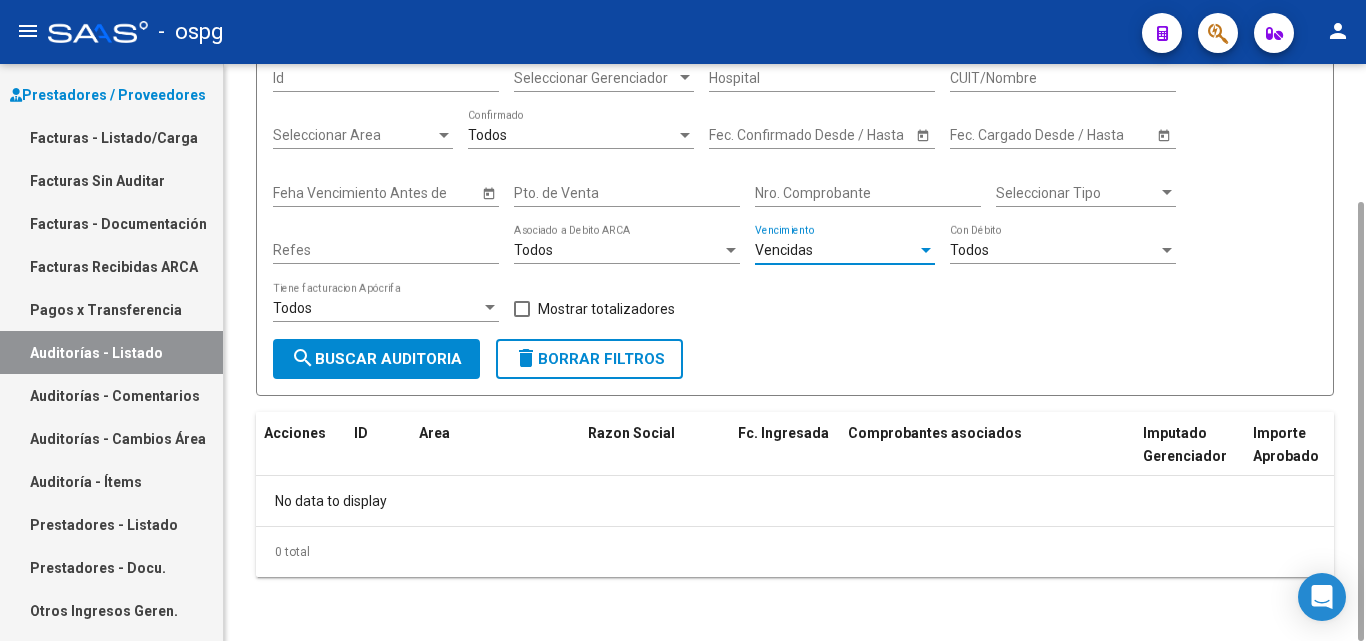 click on "Vencidas" at bounding box center [836, 250] 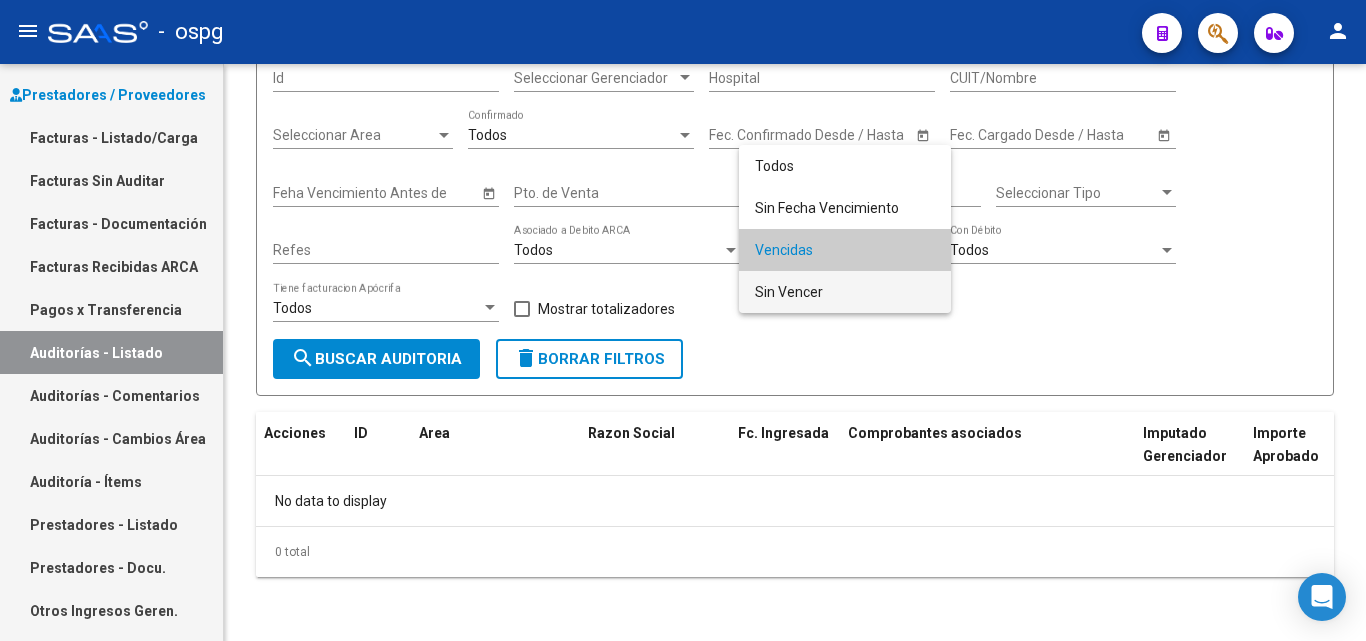 click on "Sin Vencer" at bounding box center [845, 292] 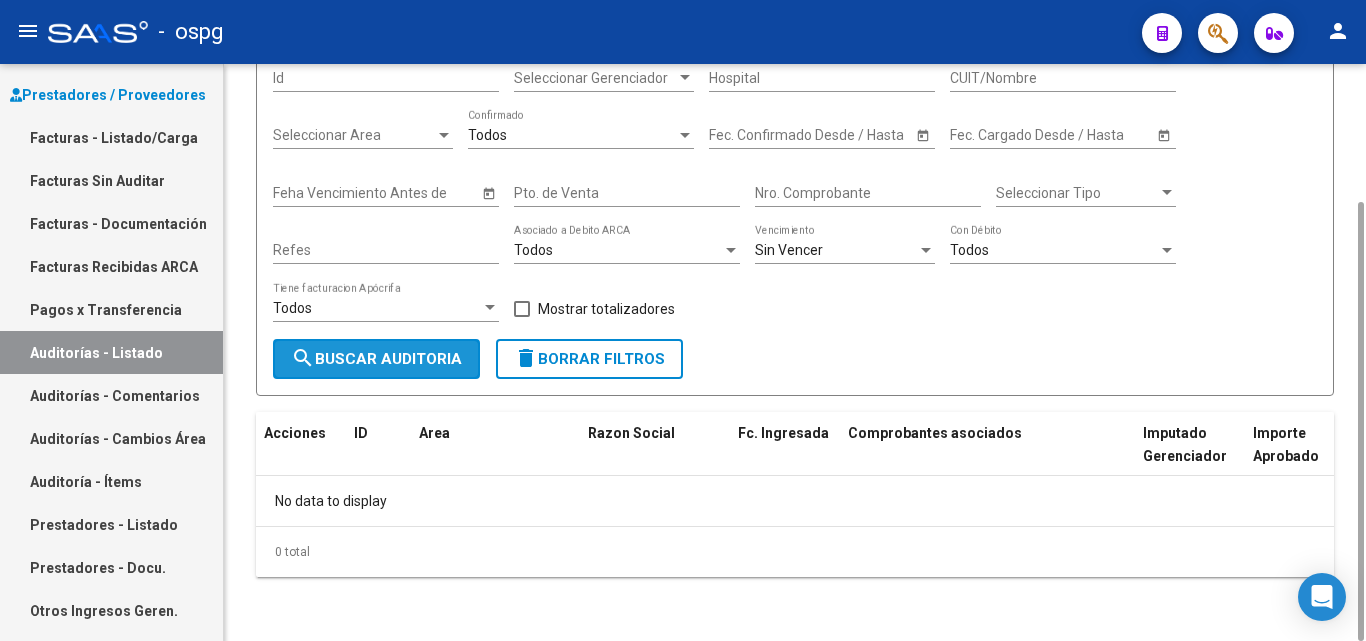 click on "search  Buscar Auditoria" 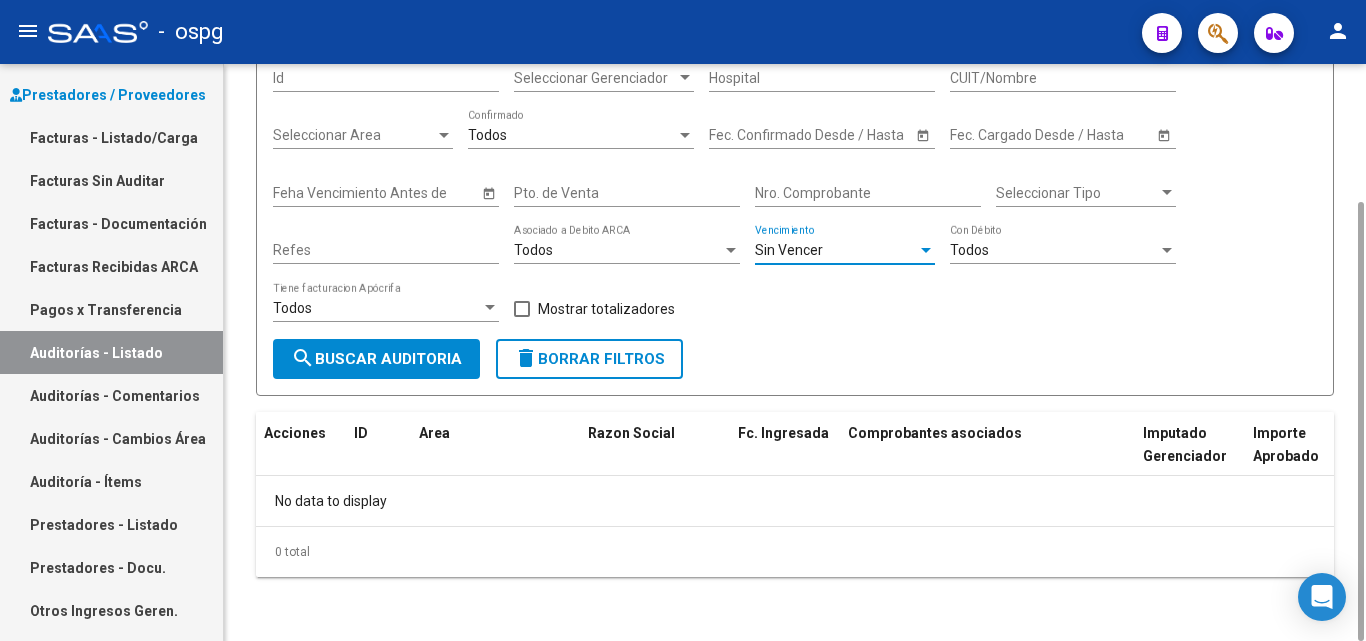 click on "Sin Vencer" at bounding box center (836, 250) 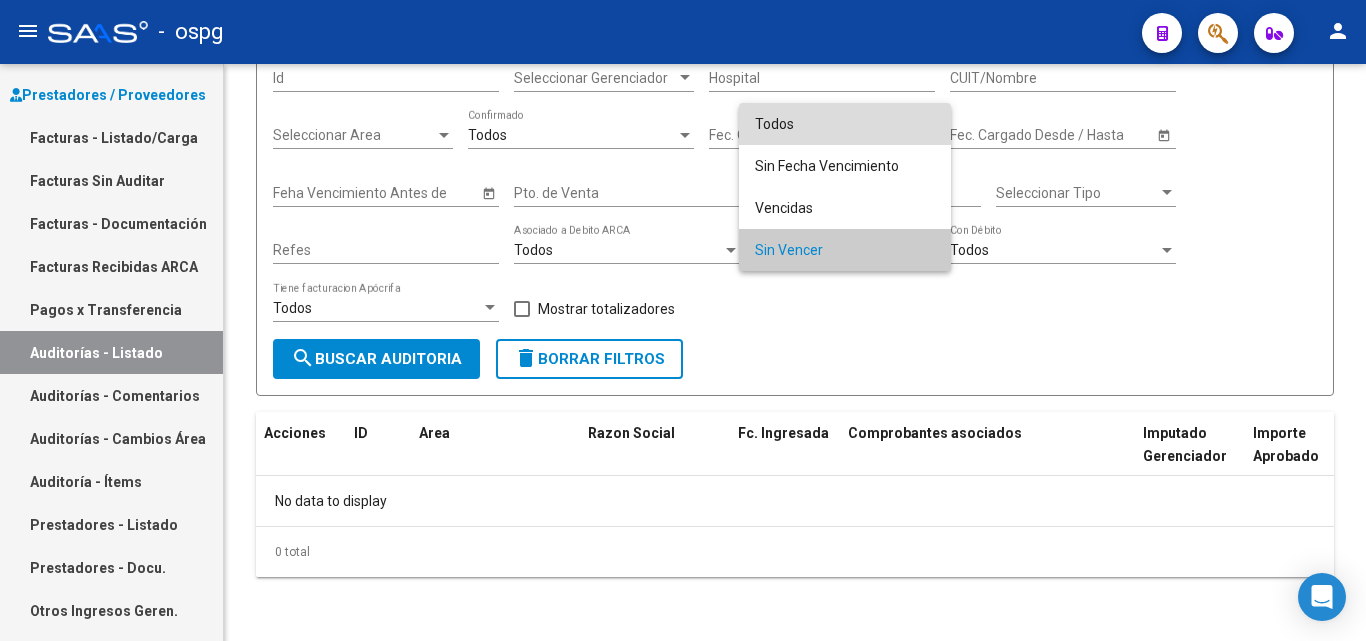 click on "Todos" at bounding box center [845, 124] 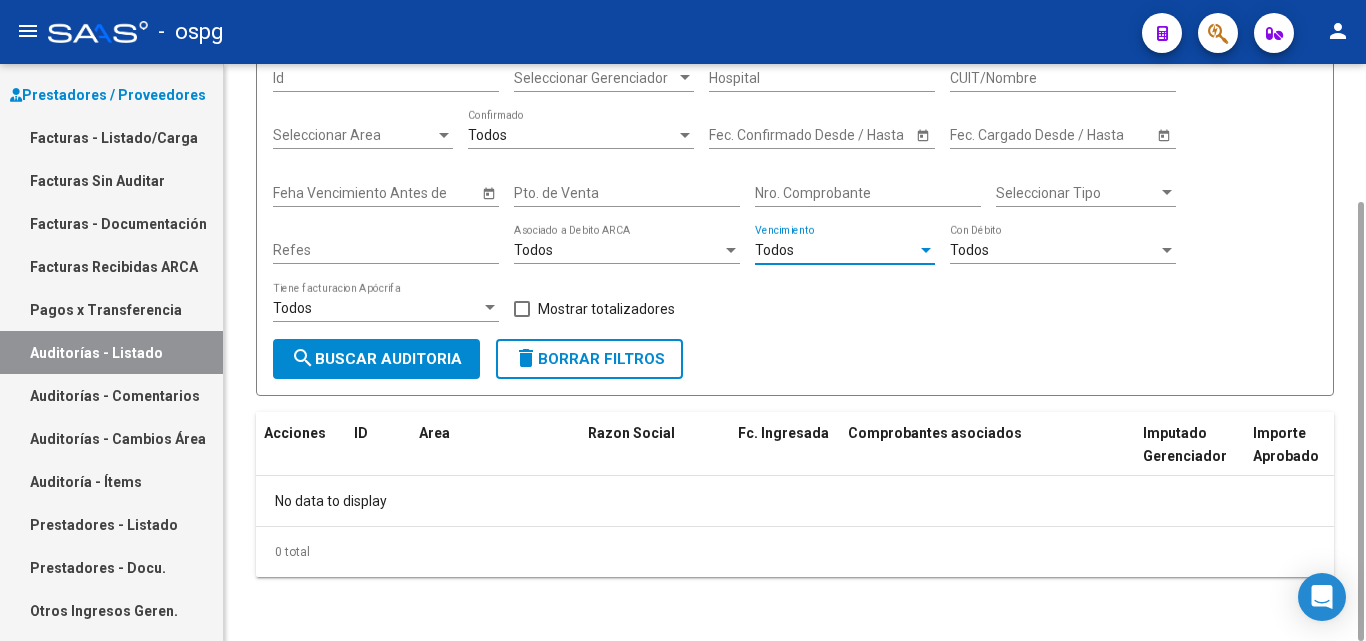 click on "search  Buscar Auditoria" 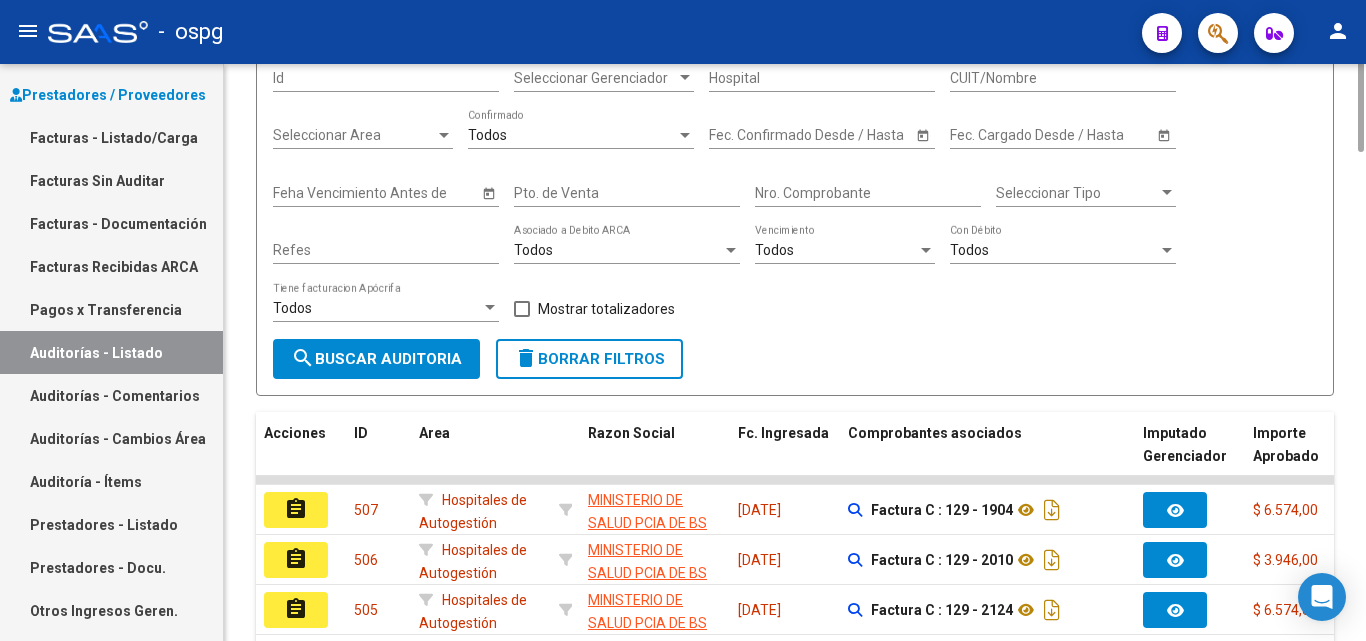 scroll, scrollTop: 0, scrollLeft: 0, axis: both 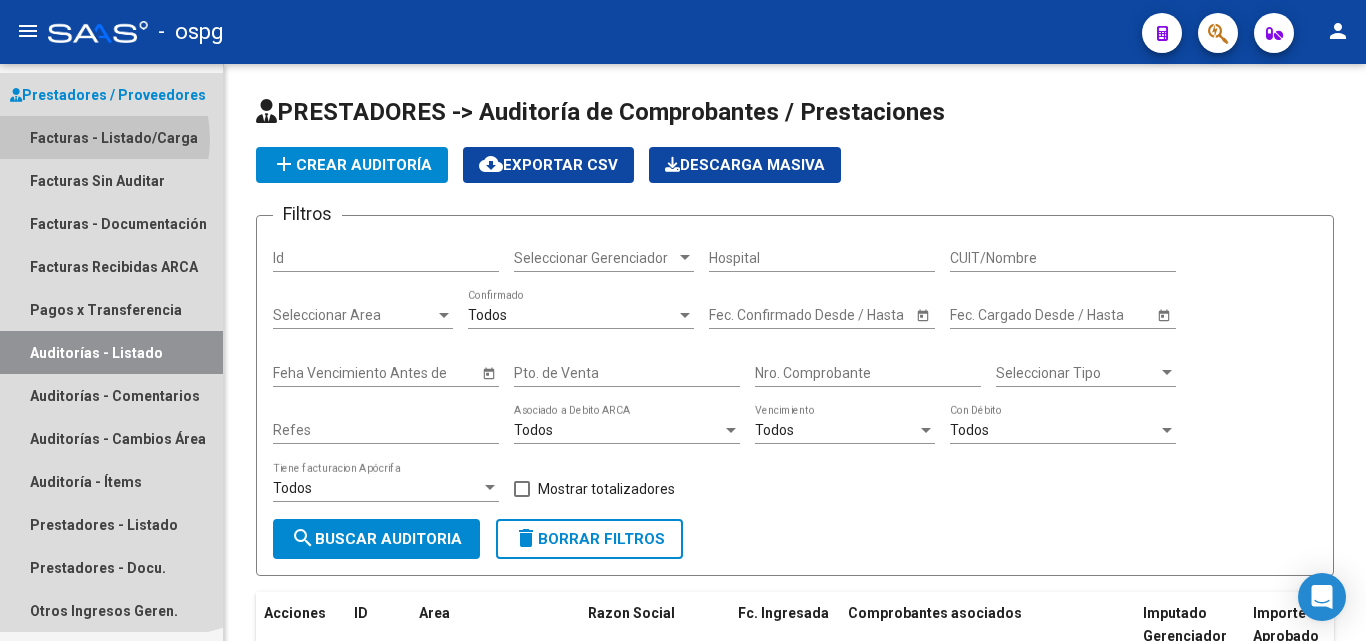 click on "Facturas - Listado/Carga" at bounding box center (111, 137) 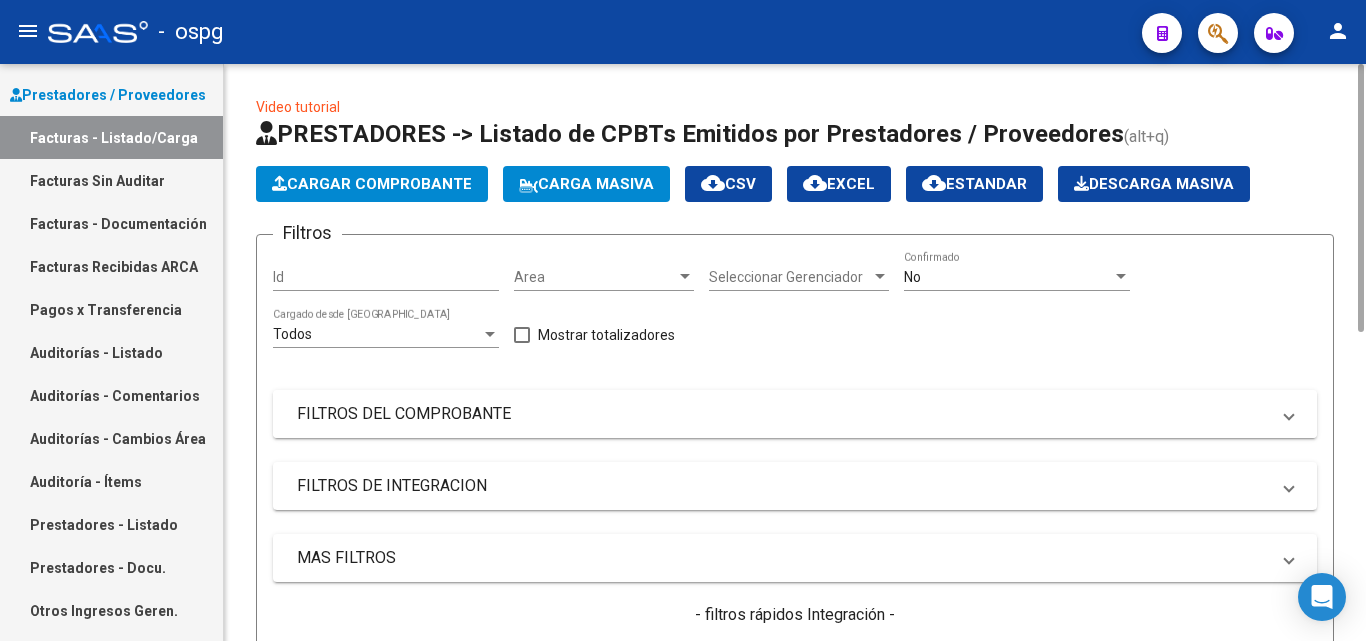 click on "FILTROS DEL COMPROBANTE" at bounding box center [783, 414] 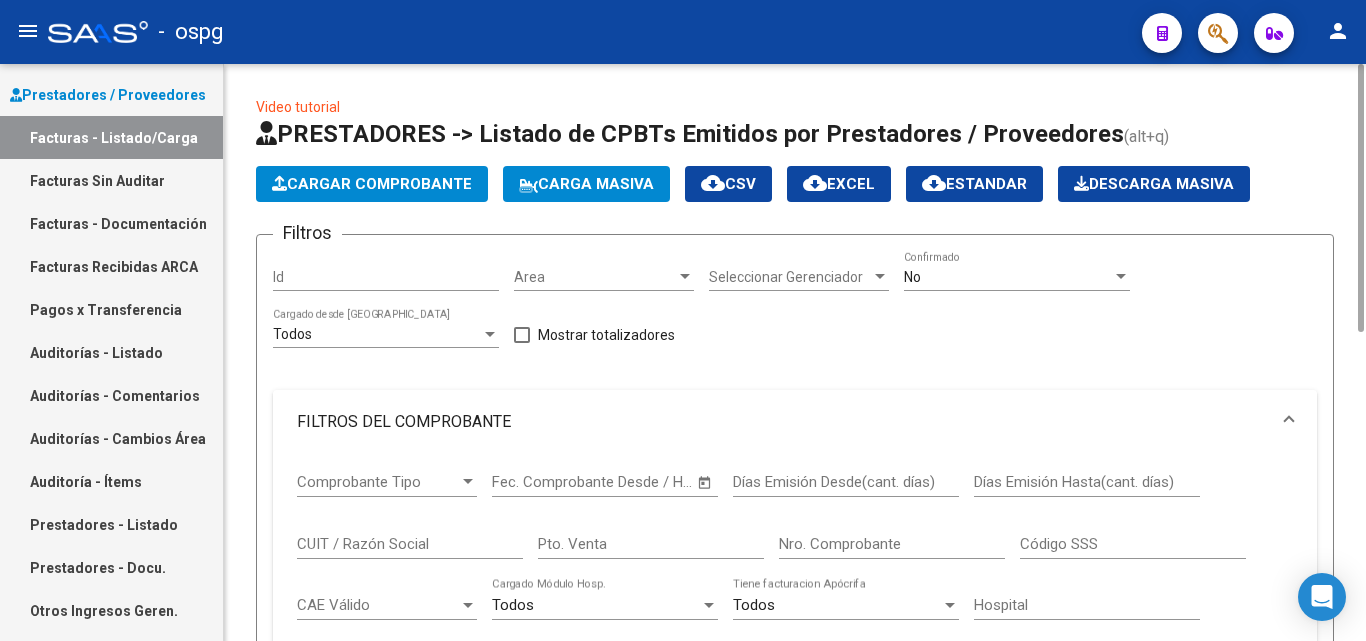 scroll, scrollTop: 200, scrollLeft: 0, axis: vertical 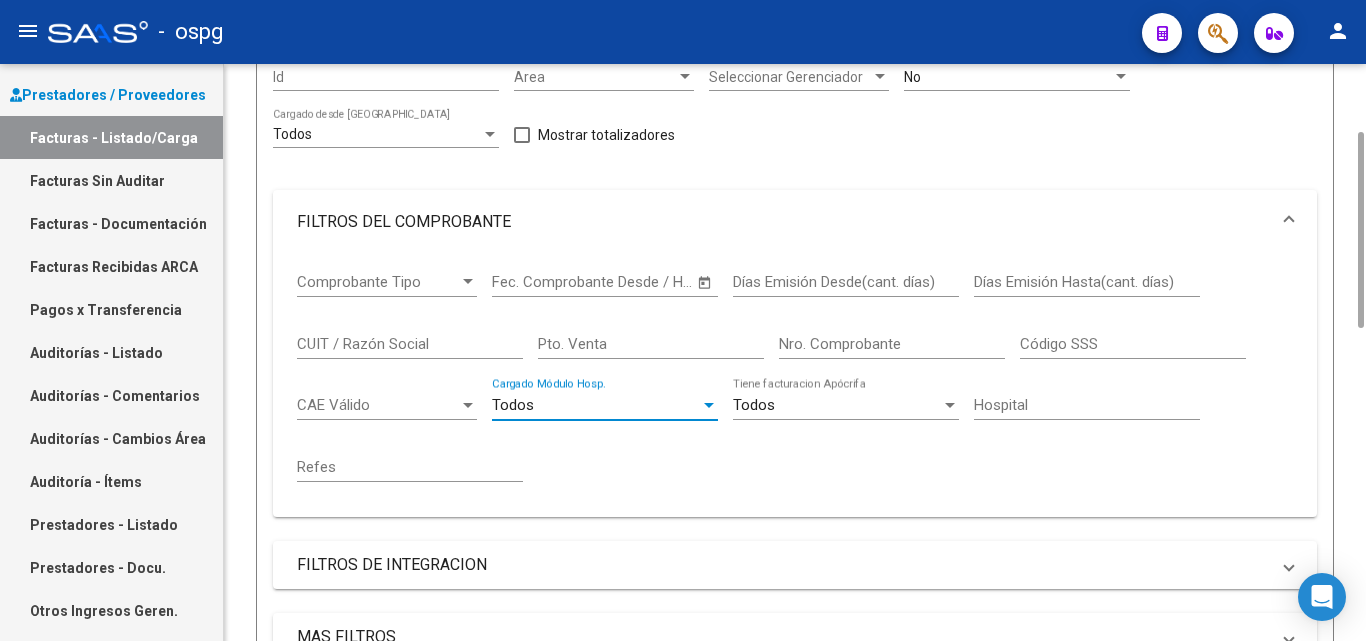 click on "Todos" at bounding box center [596, 405] 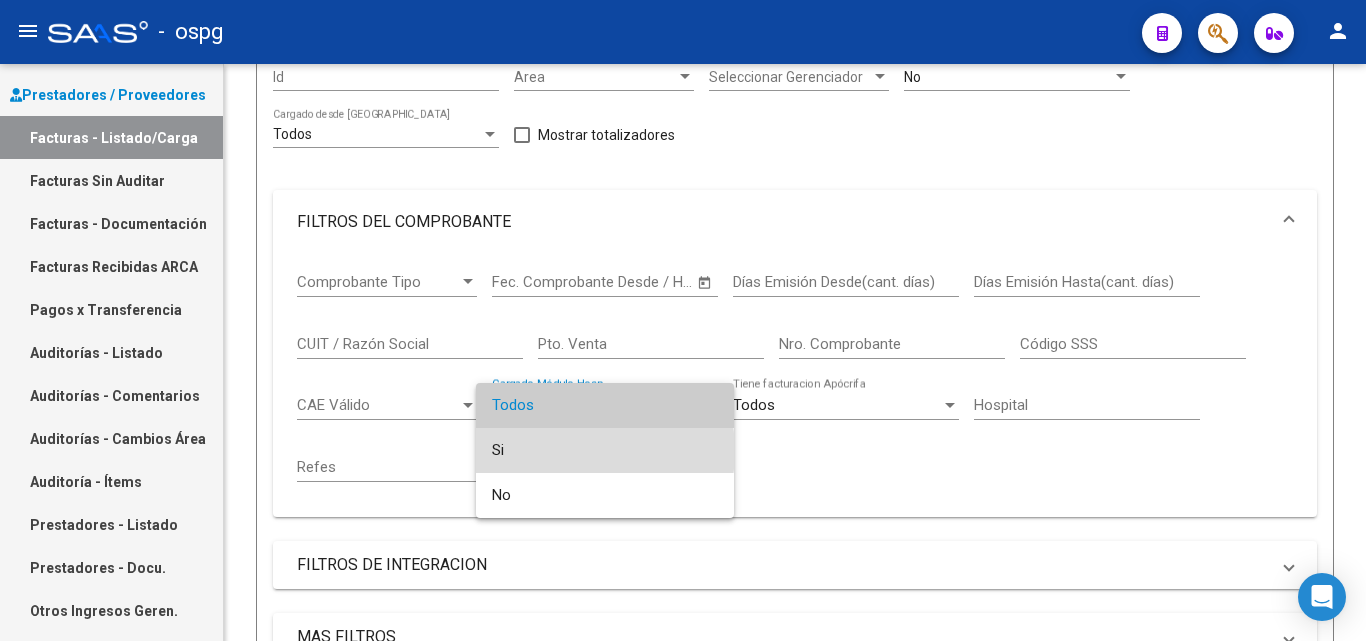 click on "Si" at bounding box center [605, 450] 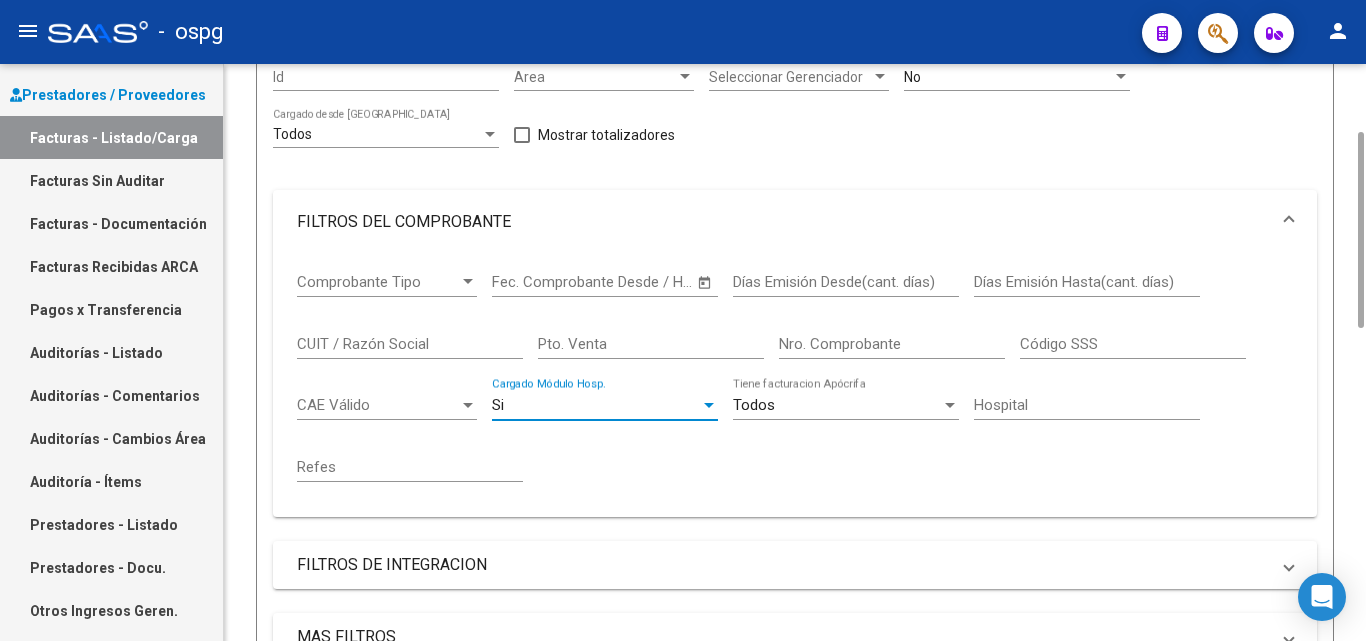 click on "Todos" at bounding box center [837, 405] 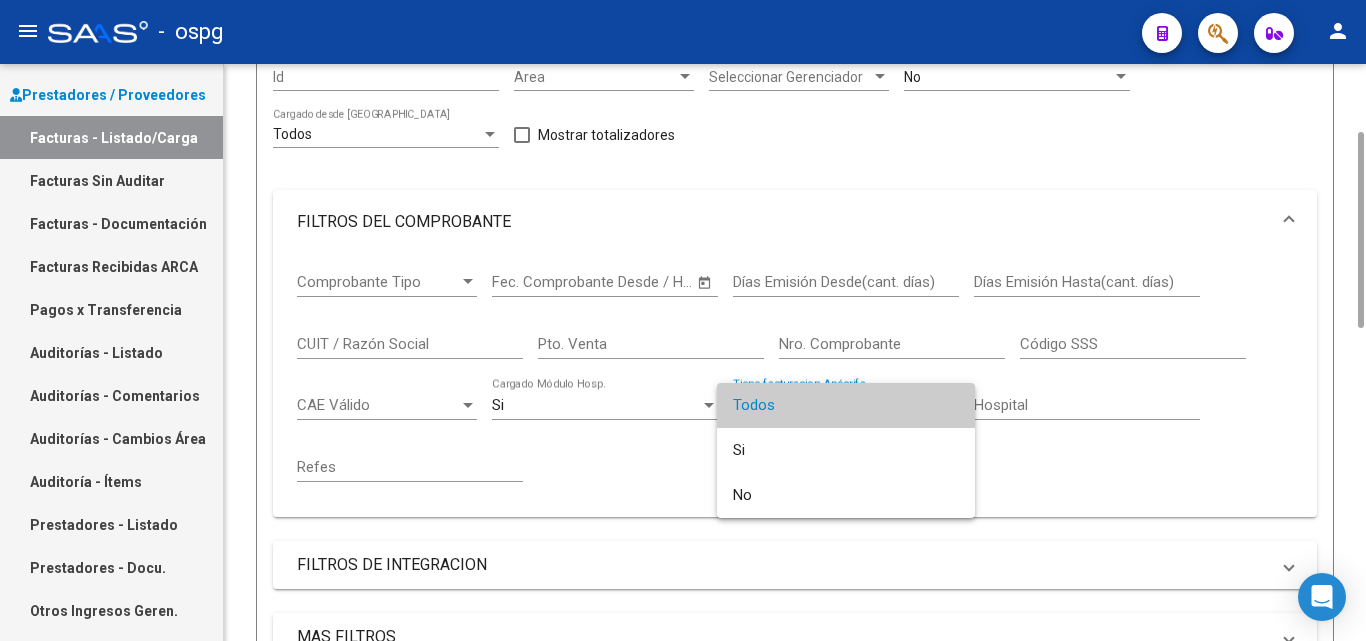 click on "Todos" at bounding box center [846, 405] 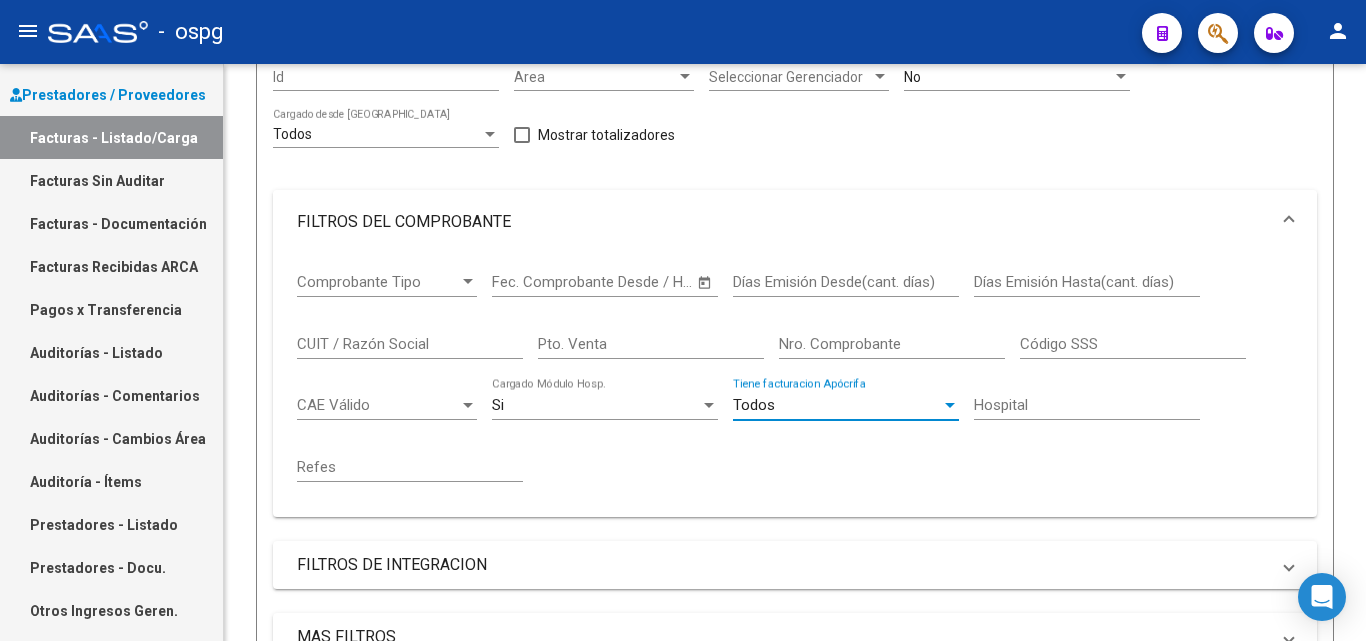 scroll, scrollTop: 0, scrollLeft: 0, axis: both 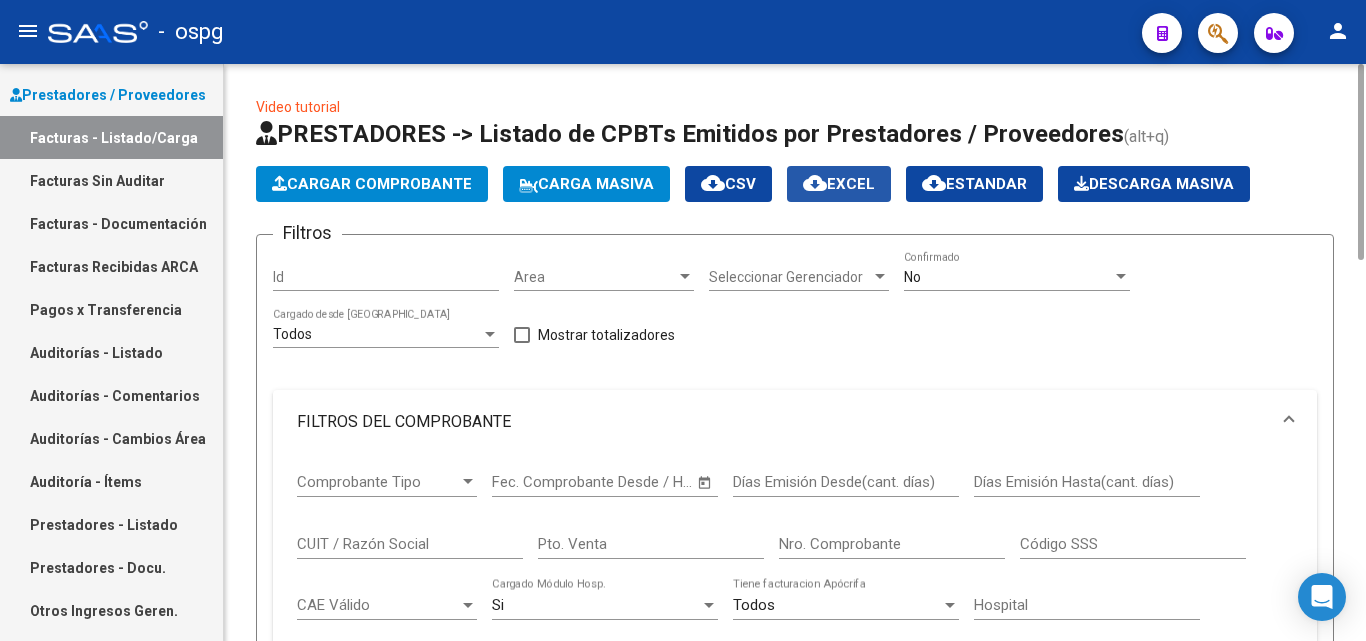 click on "cloud_download  EXCEL" 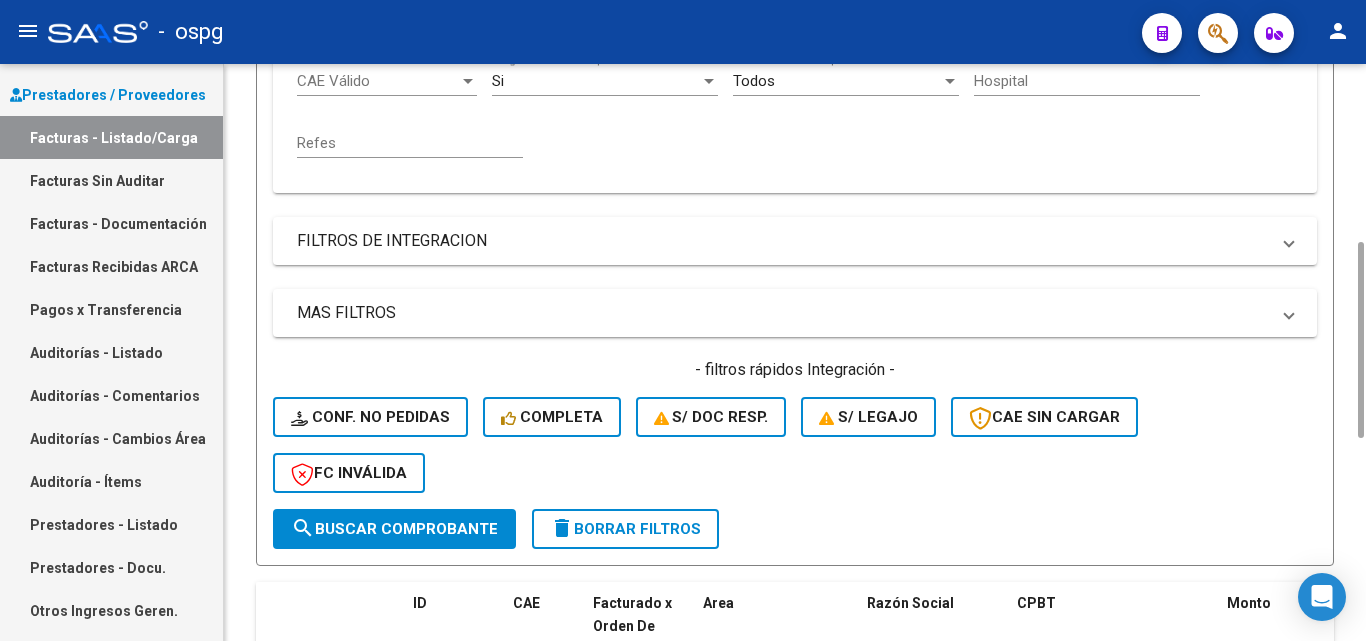 scroll, scrollTop: 324, scrollLeft: 0, axis: vertical 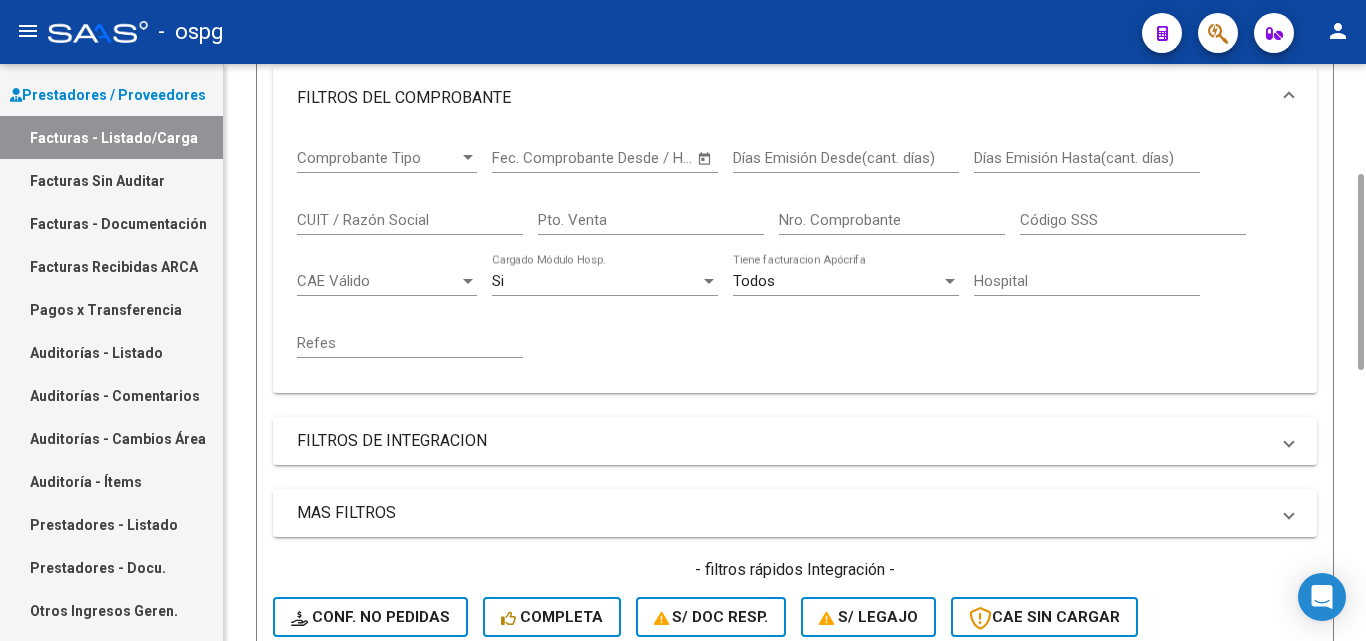 click on "FILTROS DE INTEGRACION" at bounding box center [783, 441] 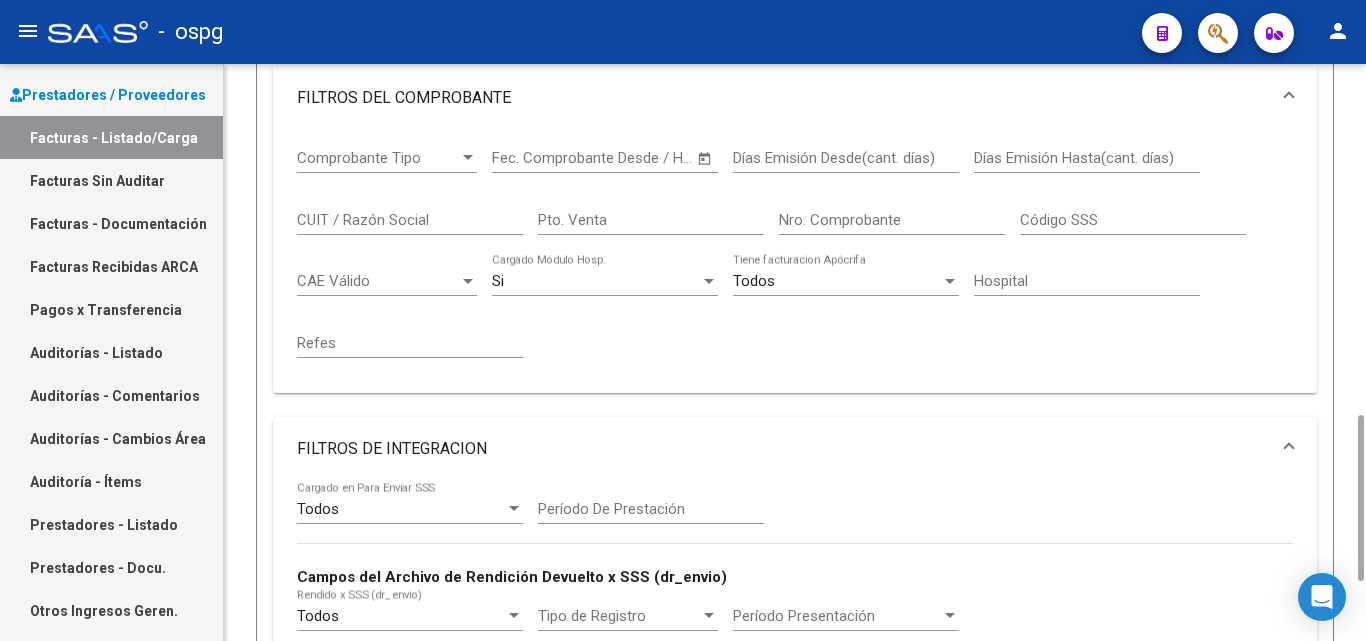 scroll, scrollTop: 524, scrollLeft: 0, axis: vertical 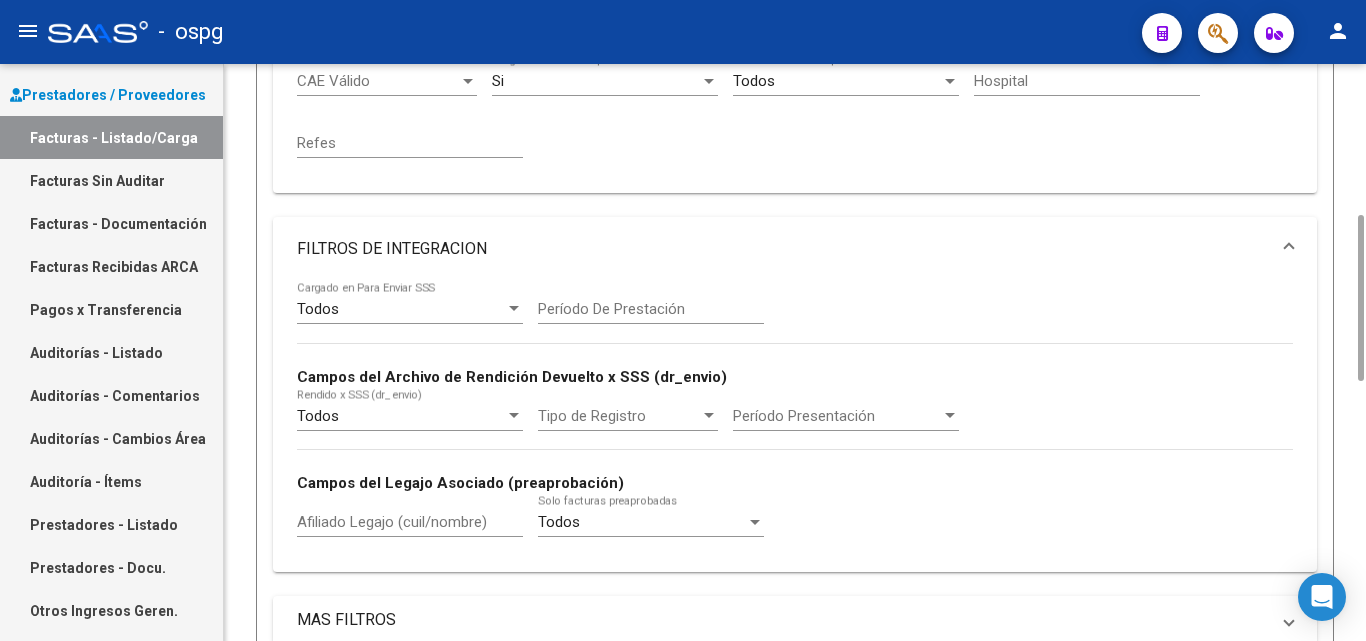 click on "Todos" at bounding box center [401, 309] 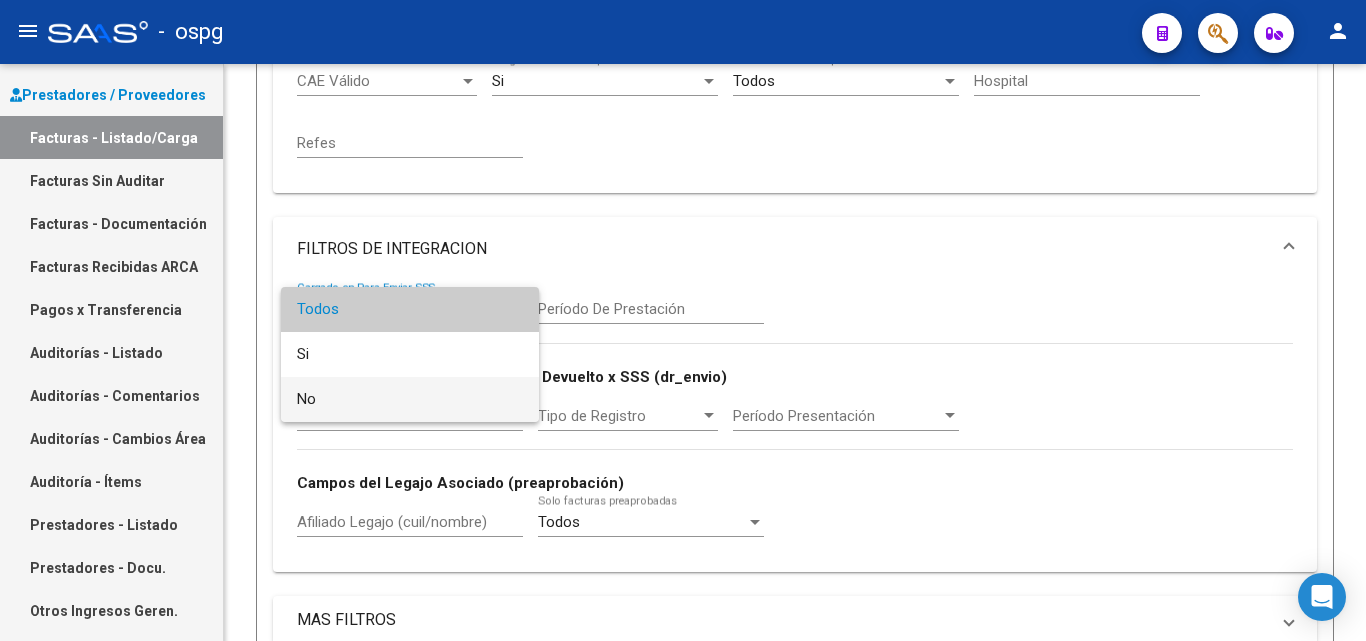 click on "No" at bounding box center [410, 399] 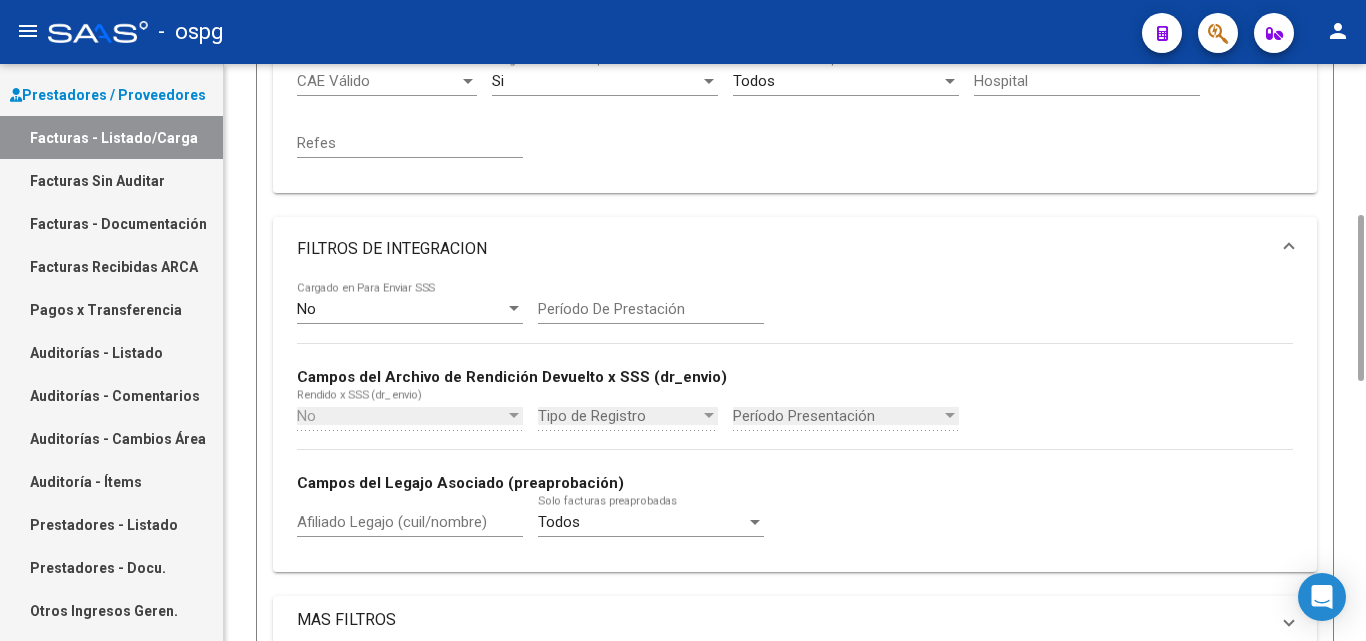 click on "No" at bounding box center [401, 416] 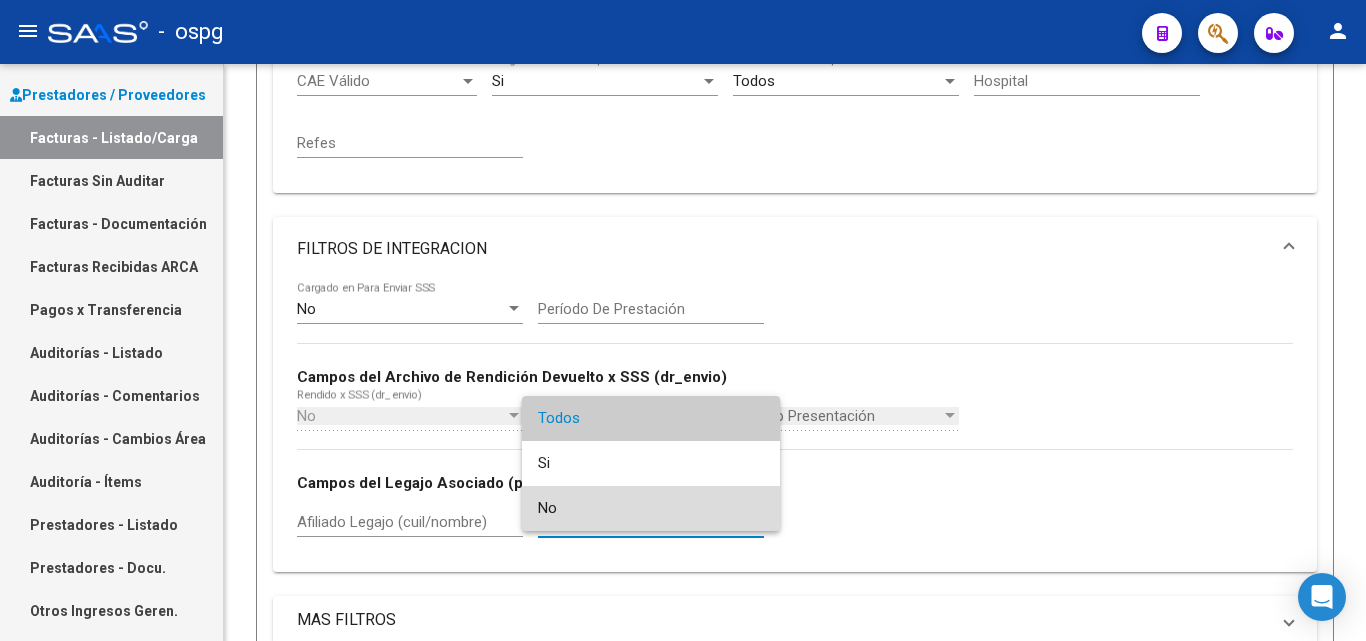 click on "No" at bounding box center [651, 508] 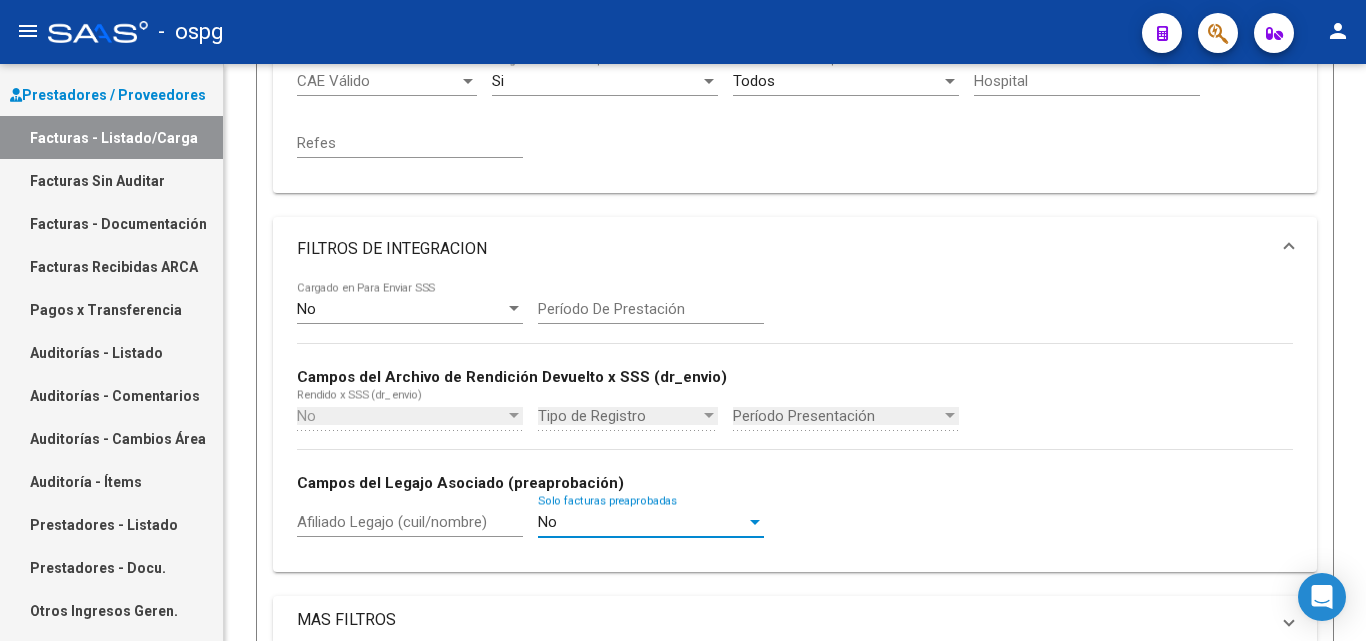 scroll, scrollTop: 1124, scrollLeft: 0, axis: vertical 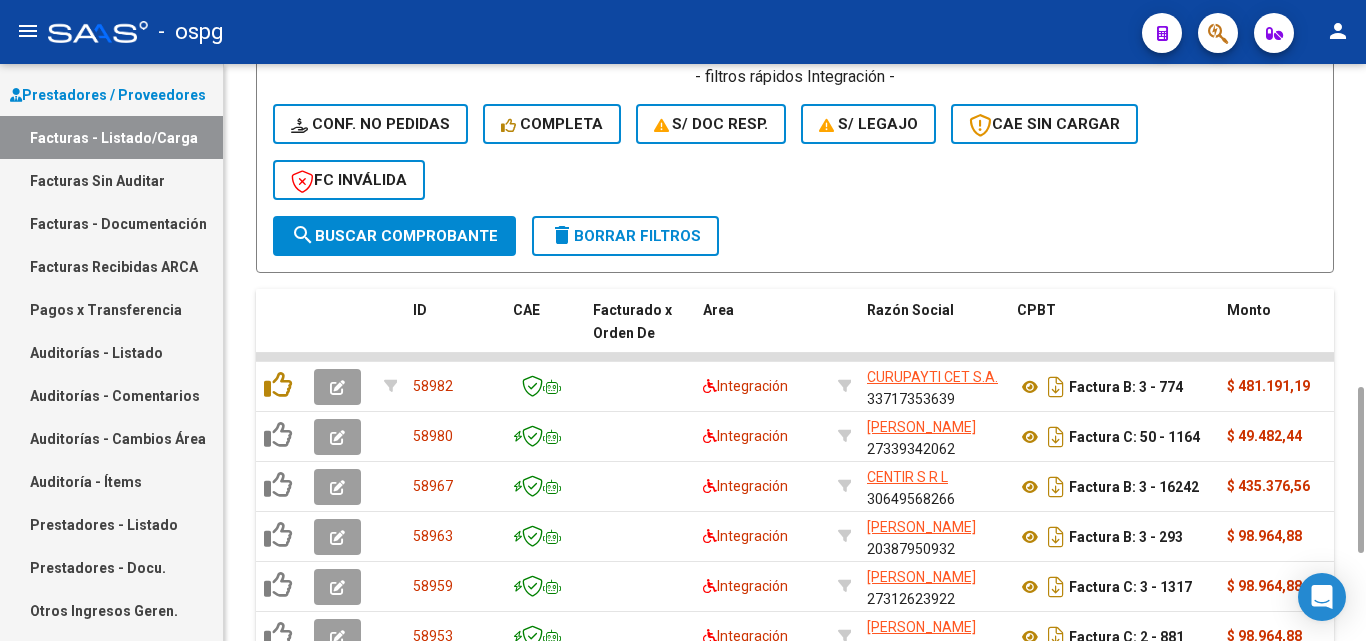 click on "Filtros Id Area Area Seleccionar Gerenciador Seleccionar Gerenciador No  Confirmado Todos  Cargado desde Masivo   Mostrar totalizadores   FILTROS DEL COMPROBANTE  Comprobante Tipo Comprobante Tipo Start date – Fec. Comprobante Desde / Hasta Días Emisión Desde(cant. días) Días Emisión Hasta(cant. días) CUIT / Razón Social Pto. Venta Nro. Comprobante Código SSS CAE Válido CAE Válido Si  Cargado Módulo Hosp. Todos  Tiene facturacion Apócrifa Hospital Refes  FILTROS DE INTEGRACION  No  Cargado en Para Enviar SSS Período De Prestación Campos del Archivo de Rendición Devuelto x SSS (dr_envio) No  Rendido x SSS (dr_envio) Tipo de Registro Tipo de Registro Período Presentación Período [PERSON_NAME] del Legajo Asociado (preaprobación) Afiliado Legajo (cuil/nombre) No  Solo facturas preaprobadas  MAS FILTROS  Todos  Con Doc. Respaldatoria Todos  Con Trazabilidad Todos  Asociado a Expediente Sur Auditoría Auditoría Auditoría Id Start date – Auditoría Confirmada Desde / Hasta Start date" 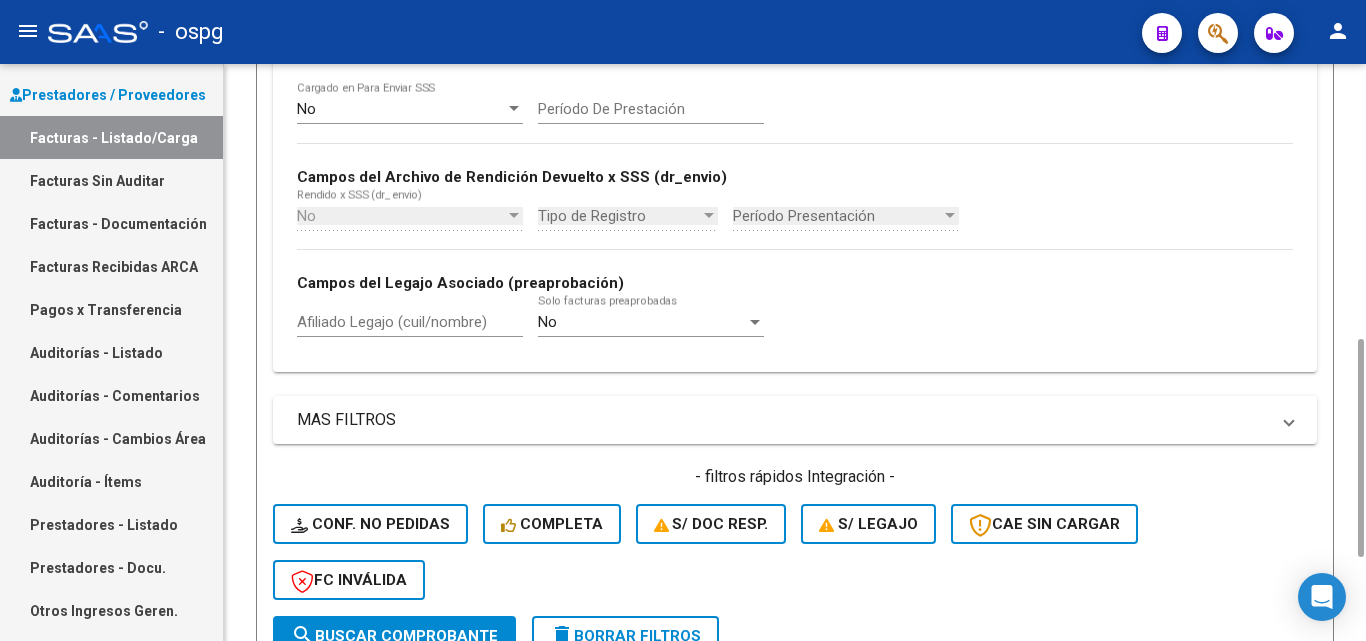 scroll, scrollTop: 524, scrollLeft: 0, axis: vertical 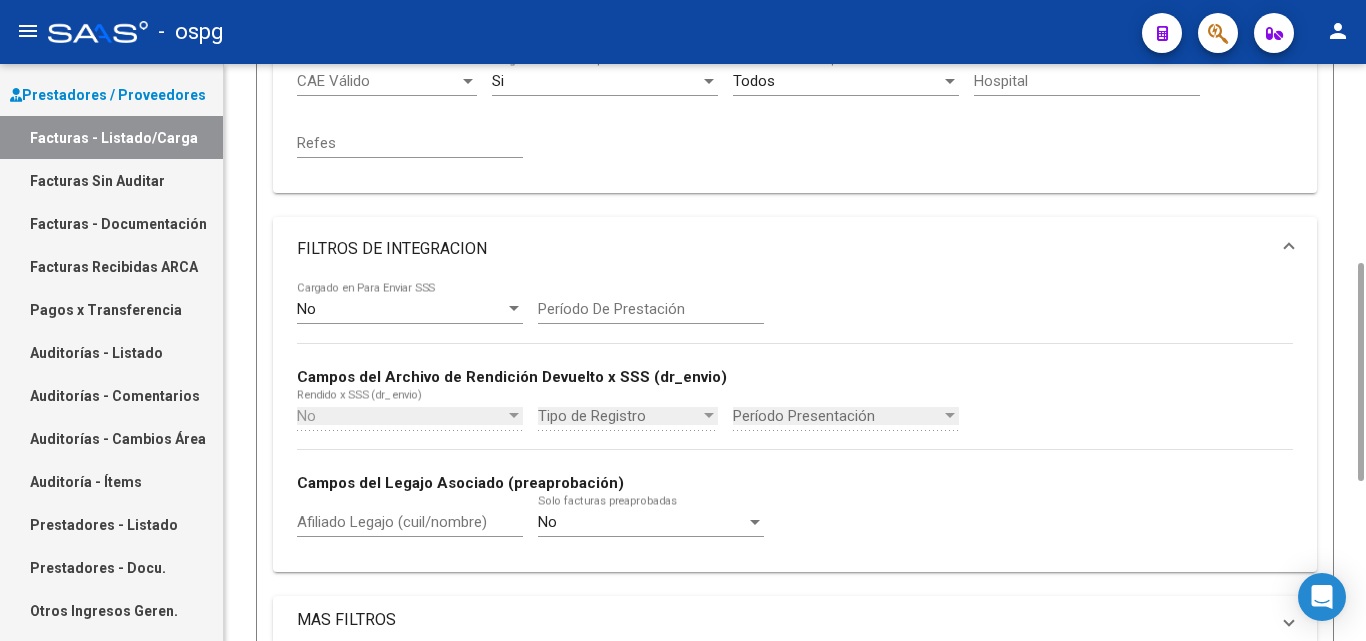 click on "FILTROS DE INTEGRACION" at bounding box center (791, 249) 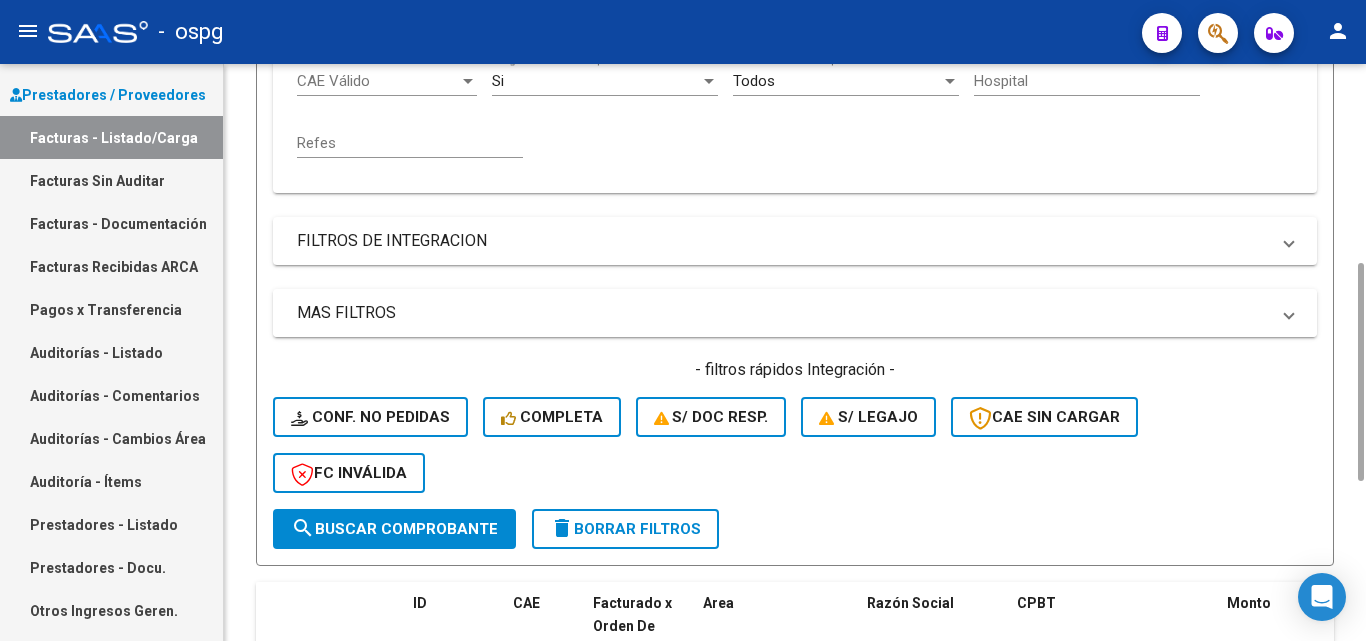 click on "MAS FILTROS" at bounding box center (783, 313) 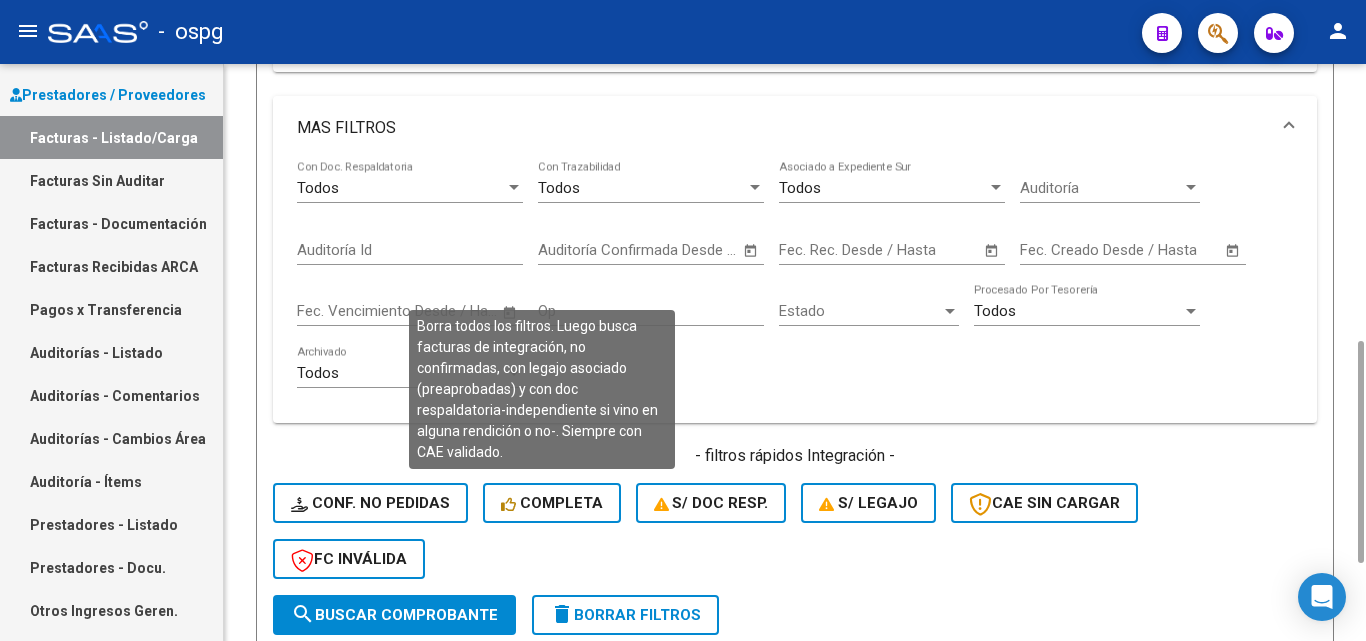scroll, scrollTop: 917, scrollLeft: 0, axis: vertical 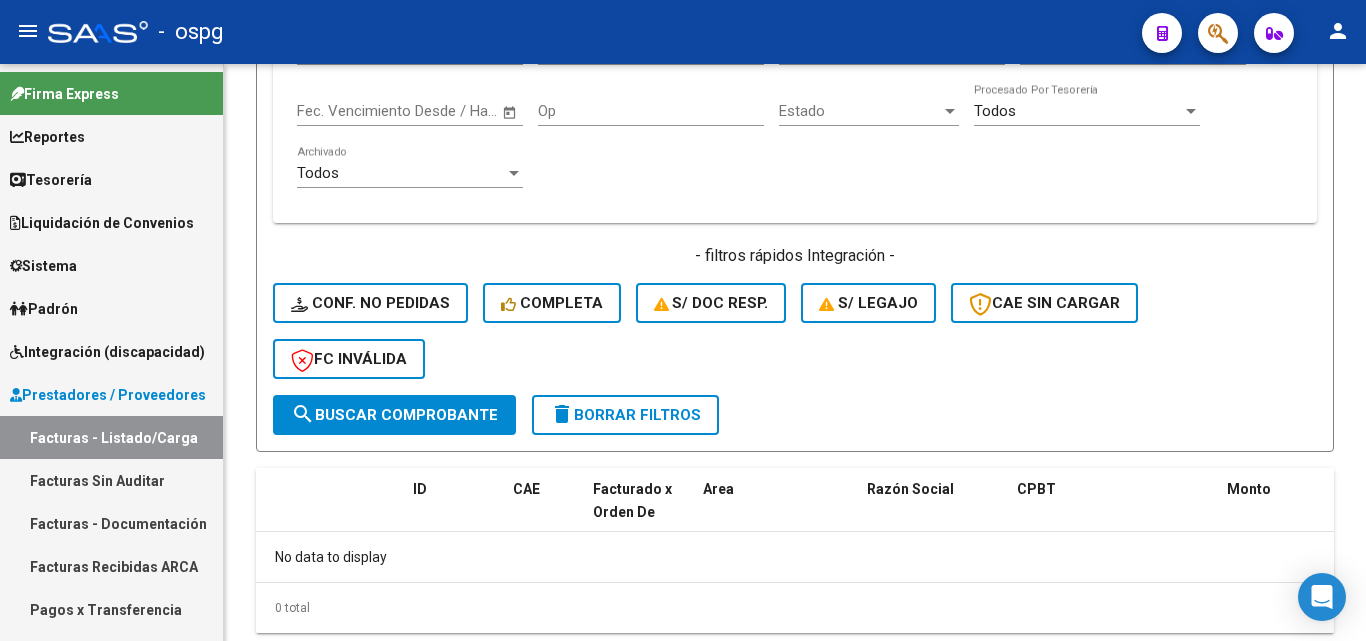 click on "Tesorería" at bounding box center (51, 180) 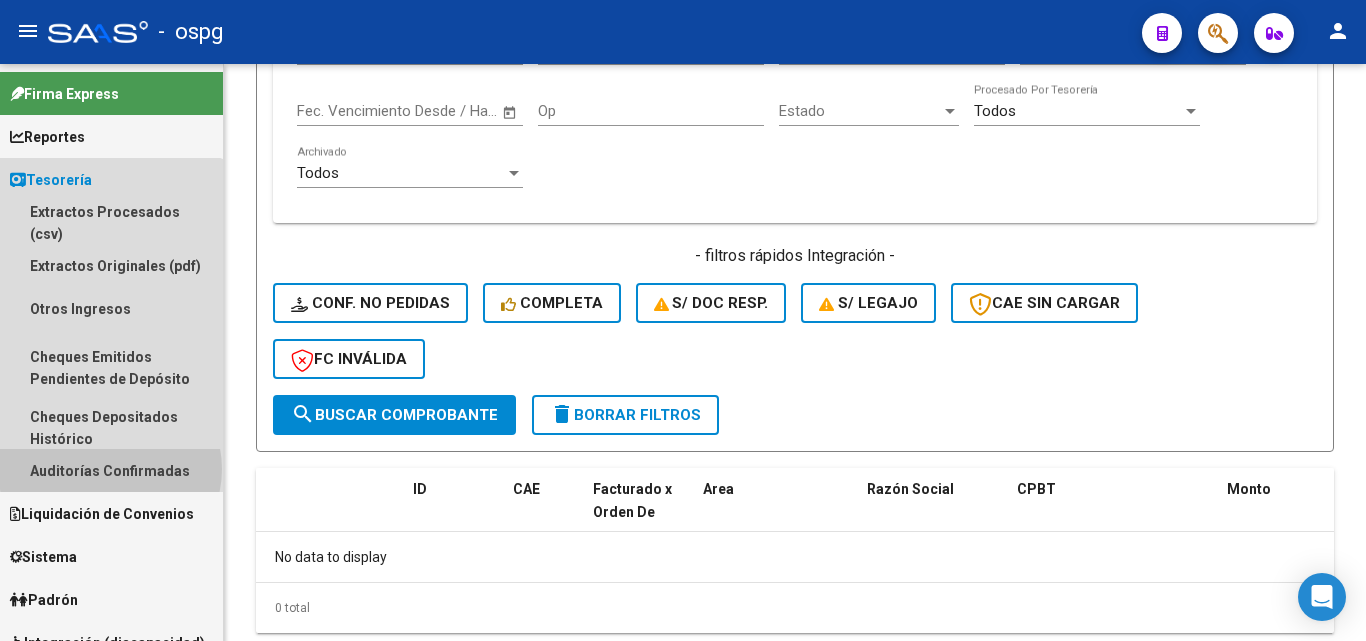 click on "Auditorías Confirmadas" at bounding box center [111, 470] 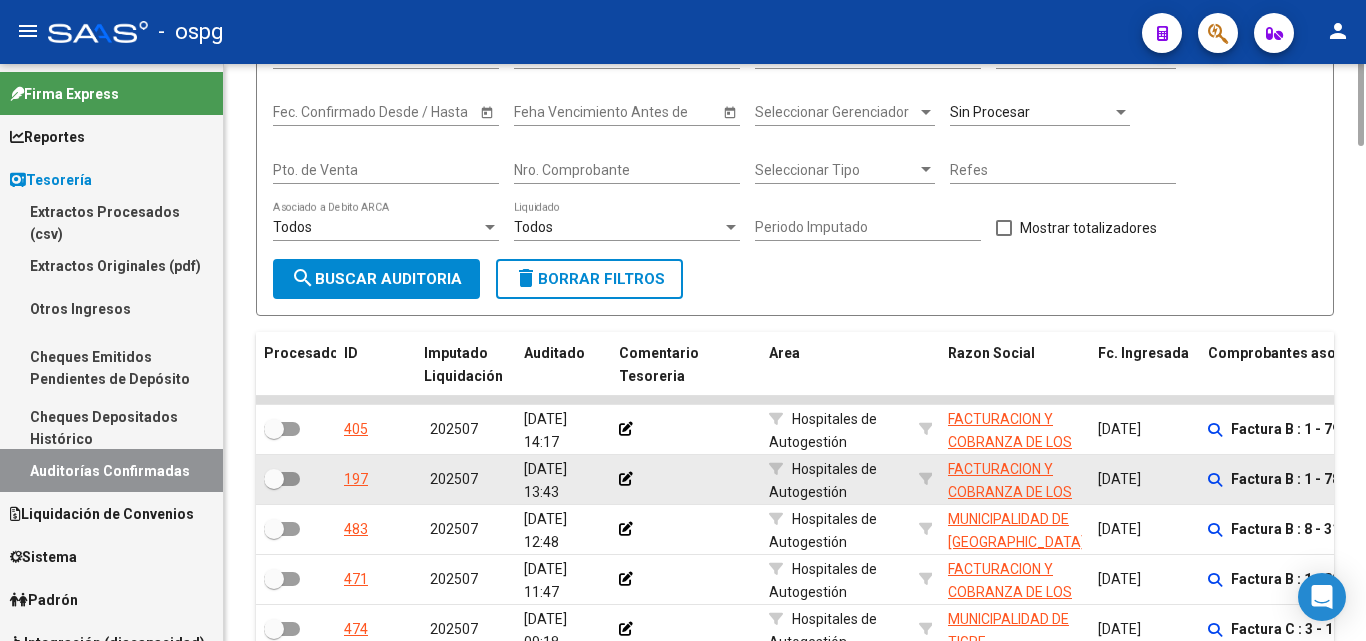 scroll, scrollTop: 0, scrollLeft: 0, axis: both 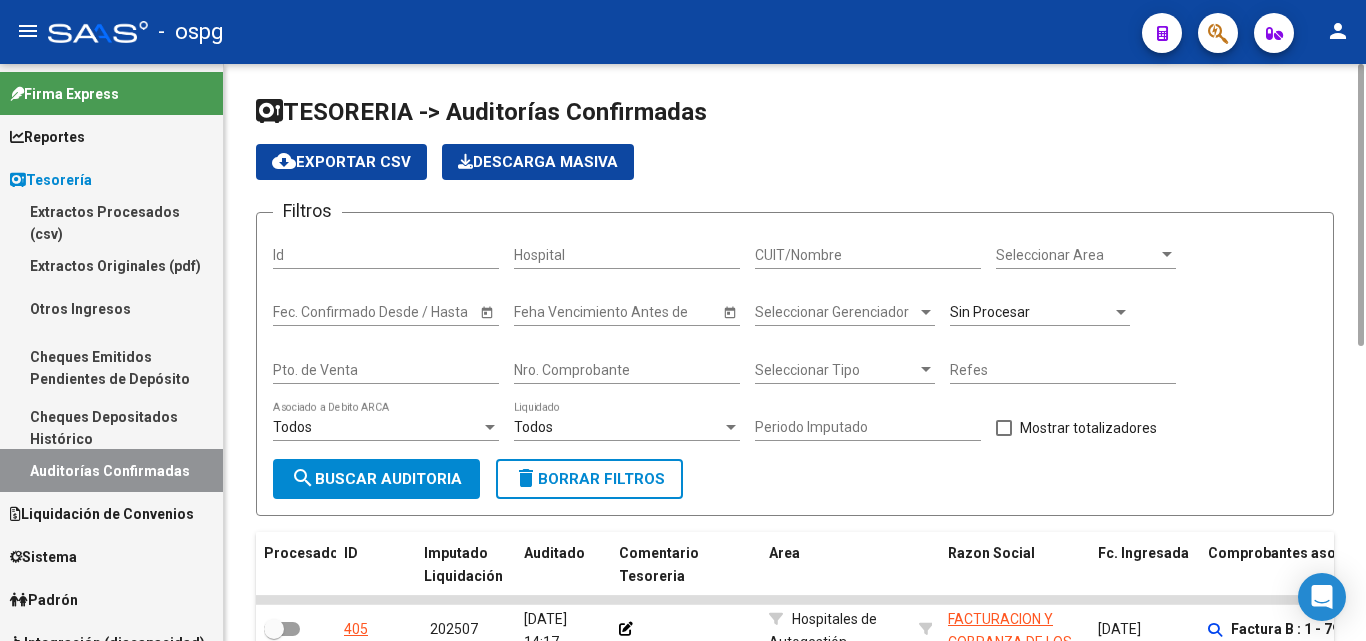 click on "Sin Procesar" at bounding box center [990, 312] 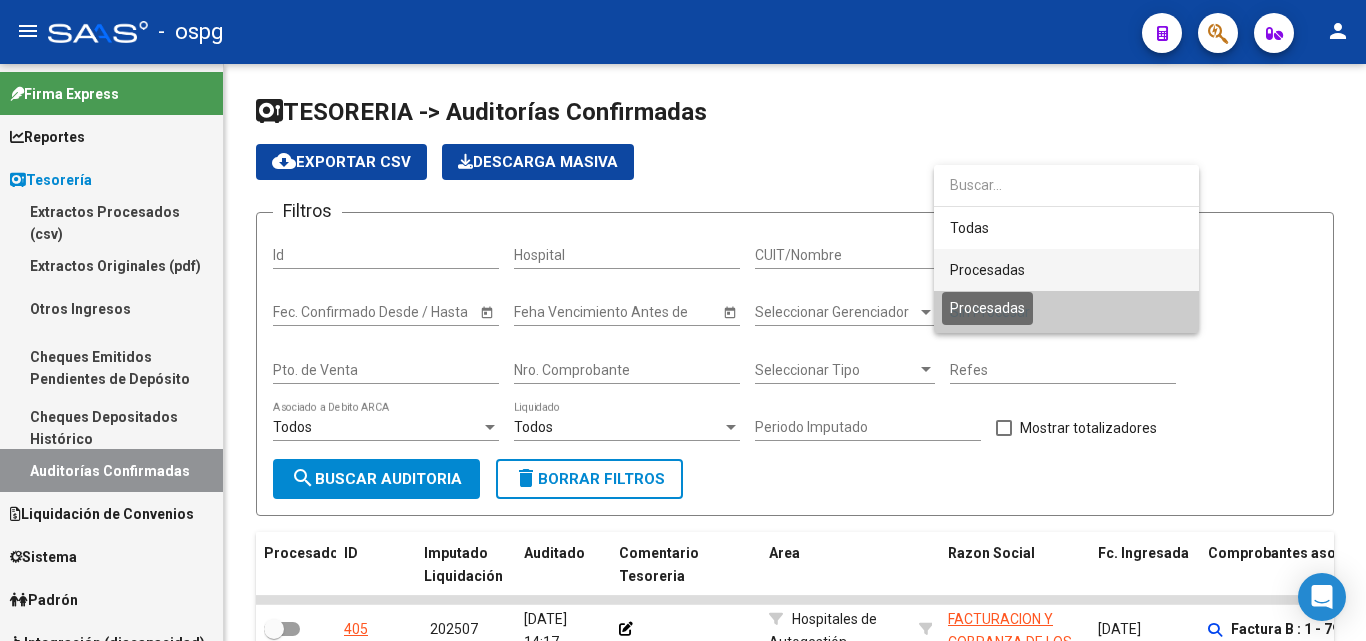 click on "Procesadas" at bounding box center (987, 270) 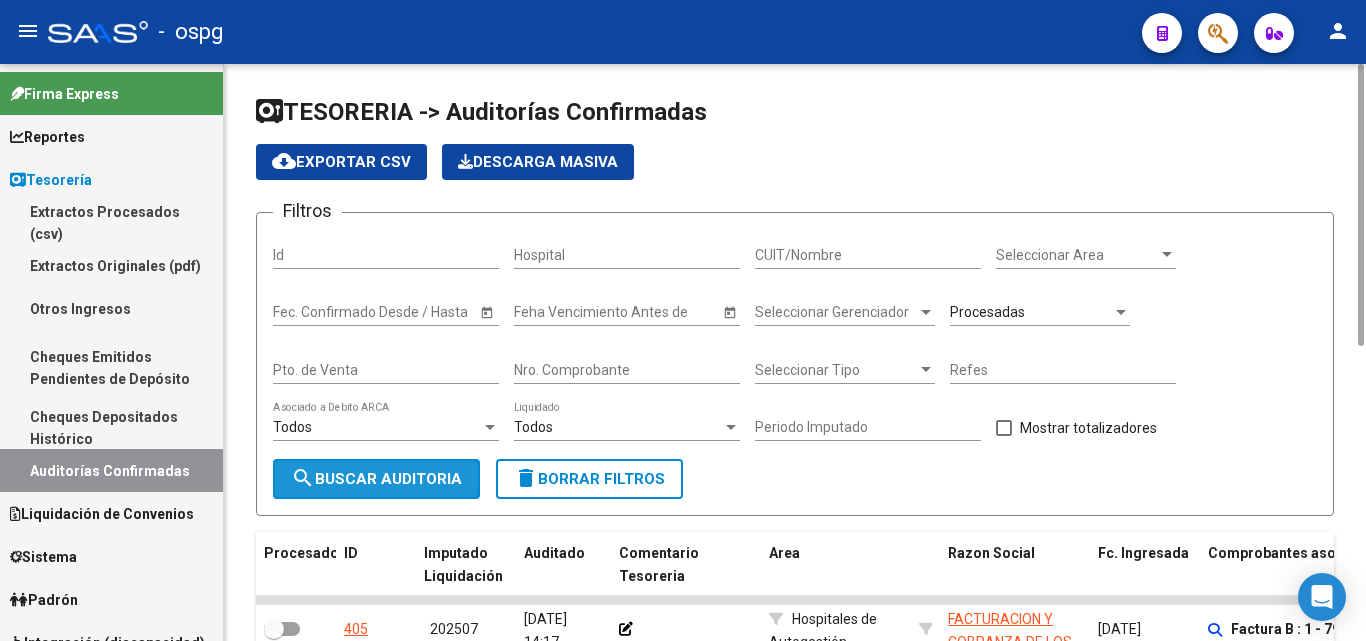 click on "search  Buscar Auditoria" 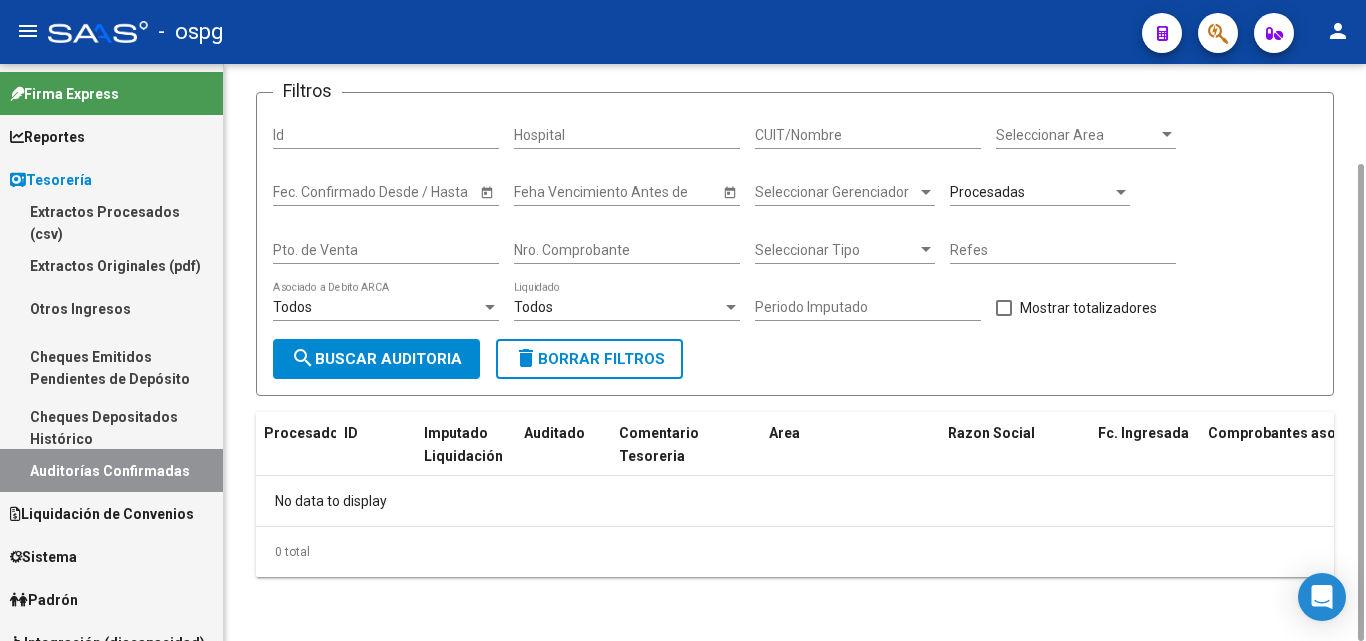 scroll, scrollTop: 0, scrollLeft: 0, axis: both 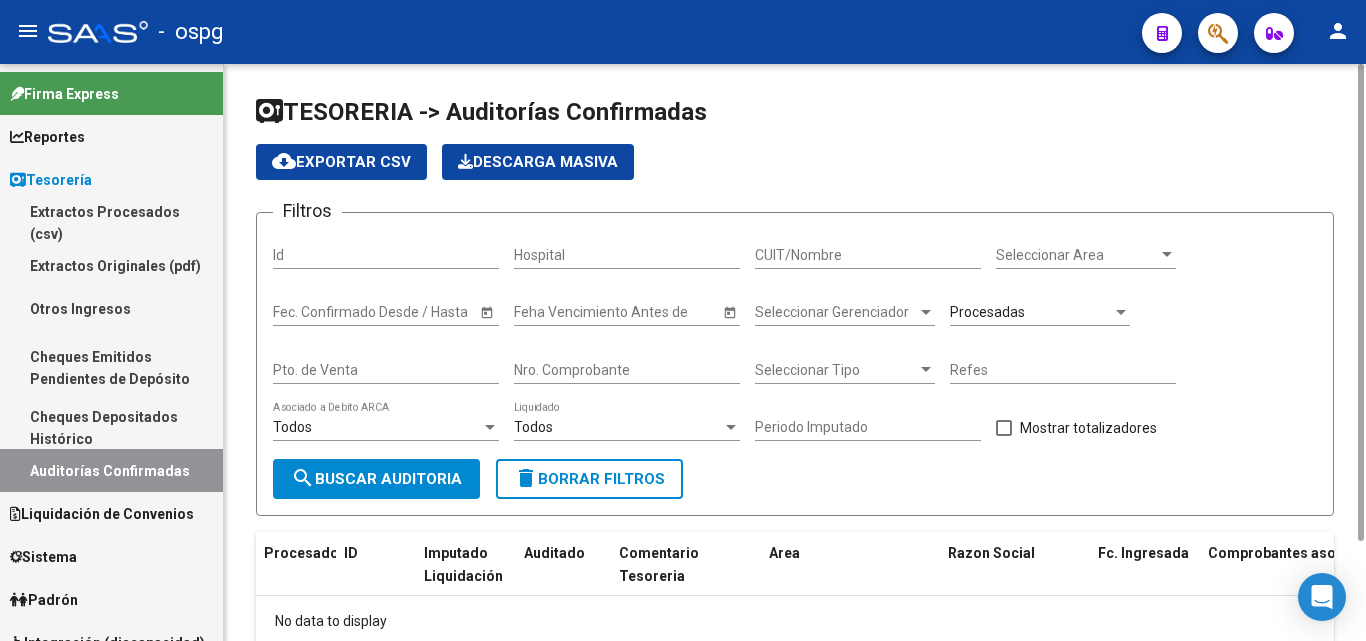 click on "Procesadas" at bounding box center [987, 312] 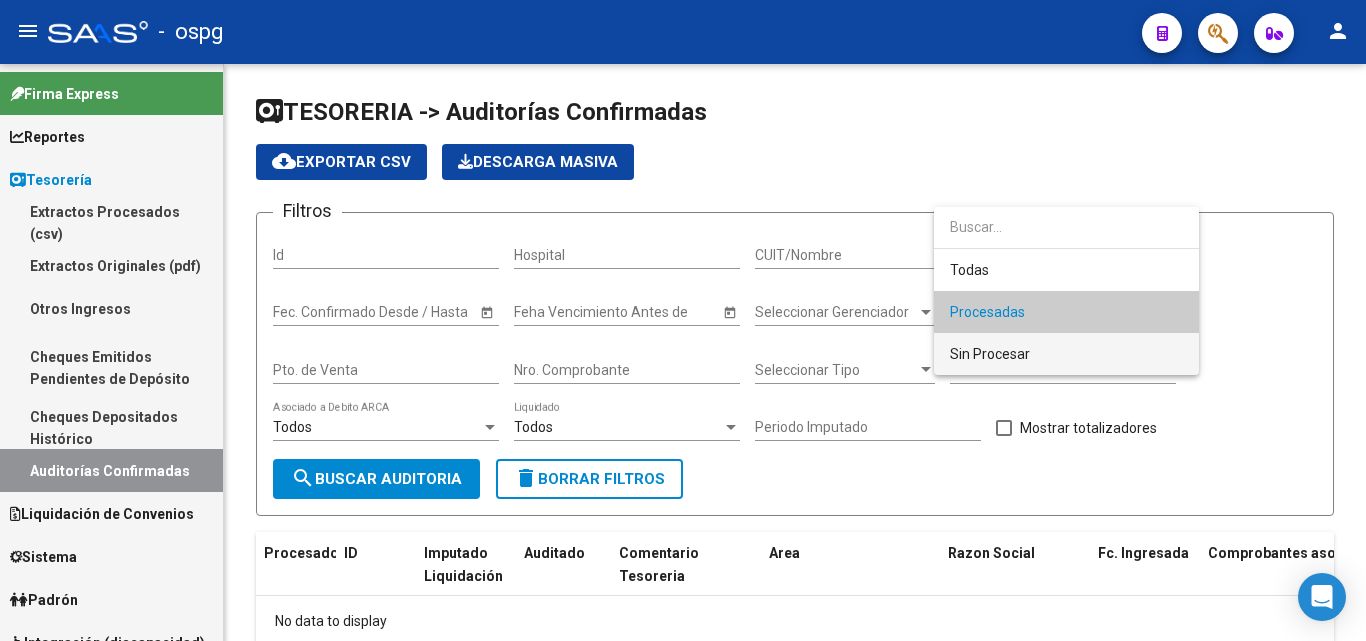 click on "Sin Procesar" at bounding box center [990, 354] 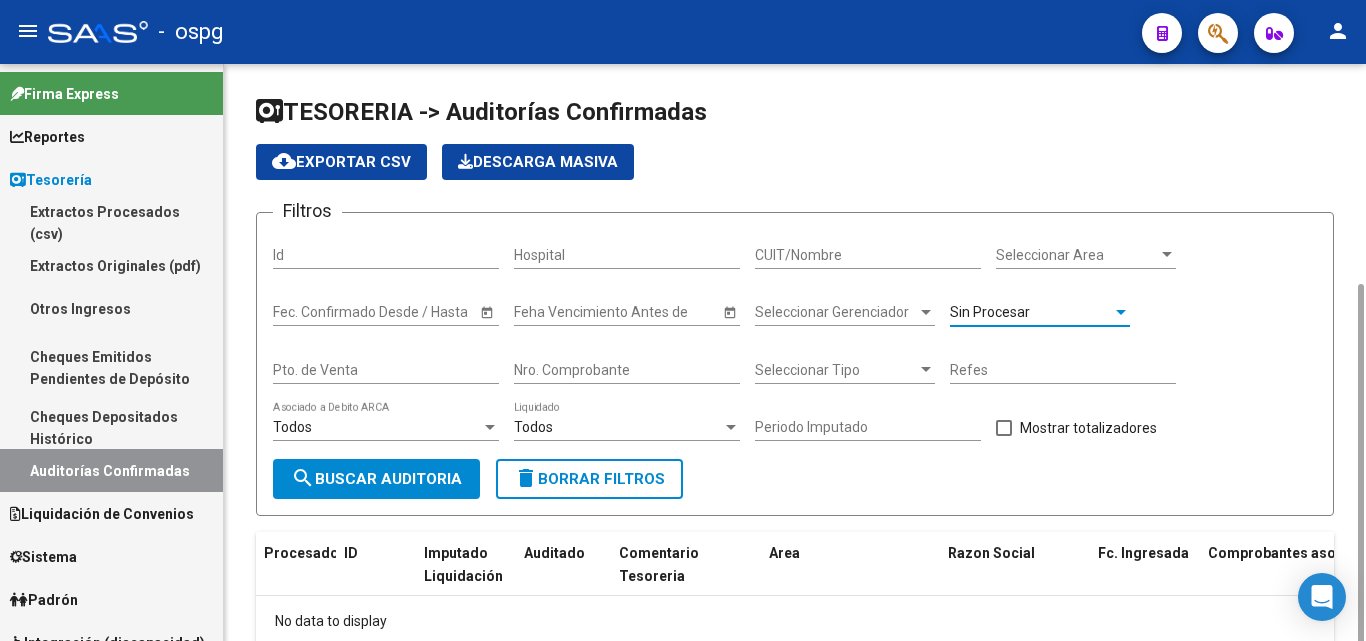 scroll, scrollTop: 120, scrollLeft: 0, axis: vertical 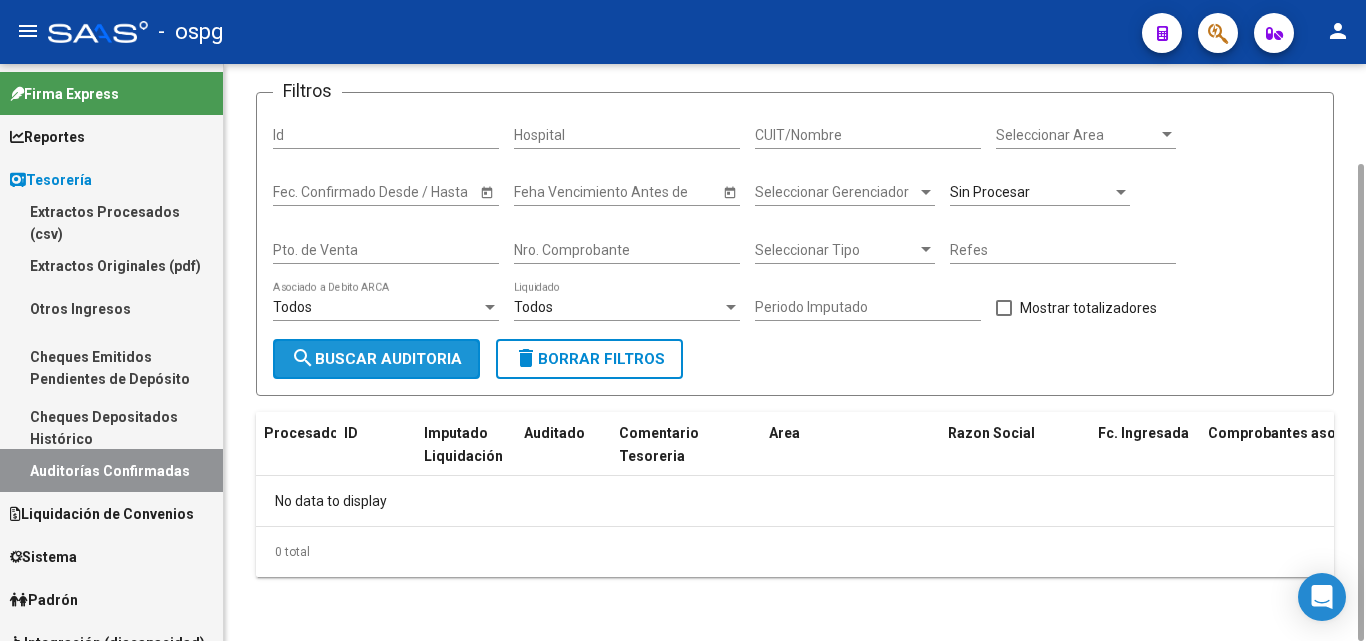 click on "search  Buscar Auditoria" 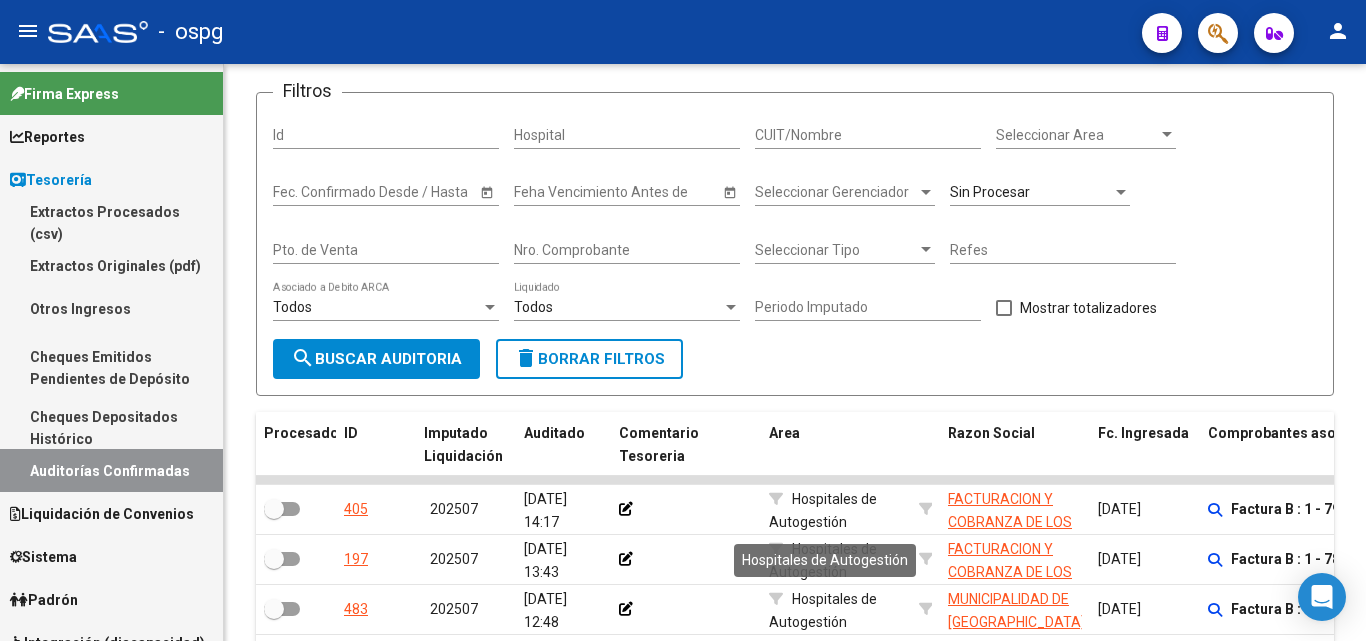 scroll, scrollTop: 601, scrollLeft: 0, axis: vertical 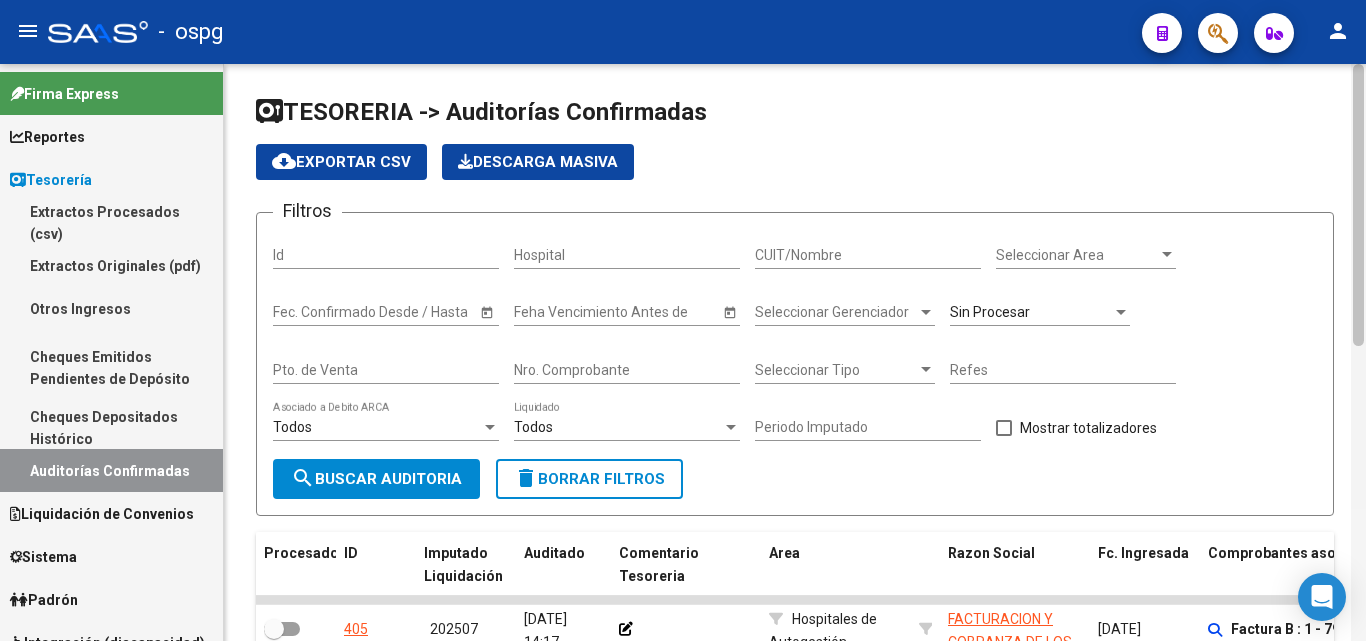 drag, startPoint x: 1357, startPoint y: 333, endPoint x: 1365, endPoint y: 153, distance: 180.17769 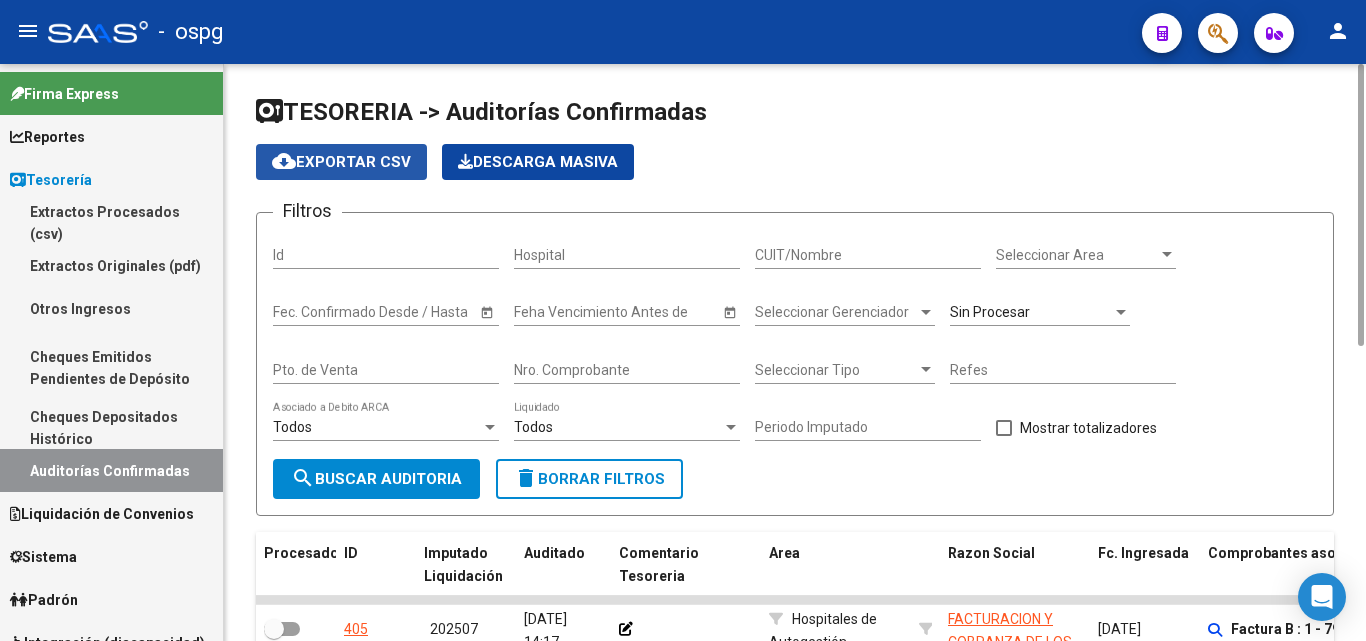 click on "cloud_download  Exportar CSV" 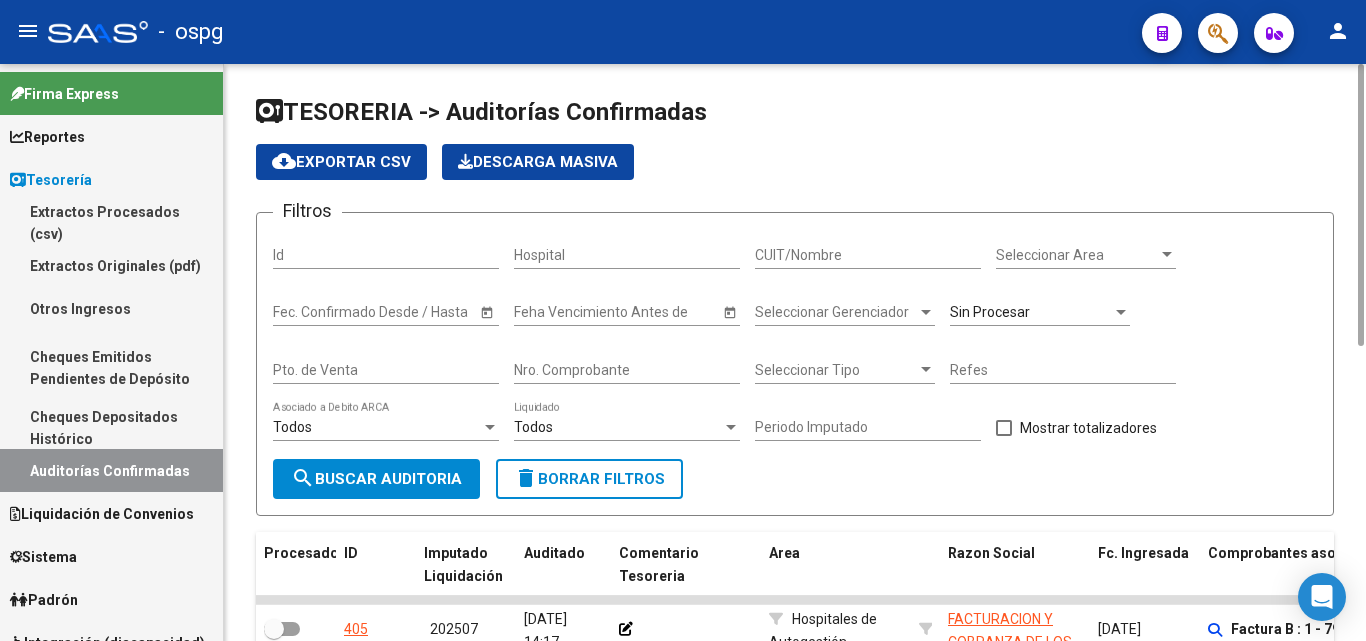 scroll, scrollTop: 600, scrollLeft: 0, axis: vertical 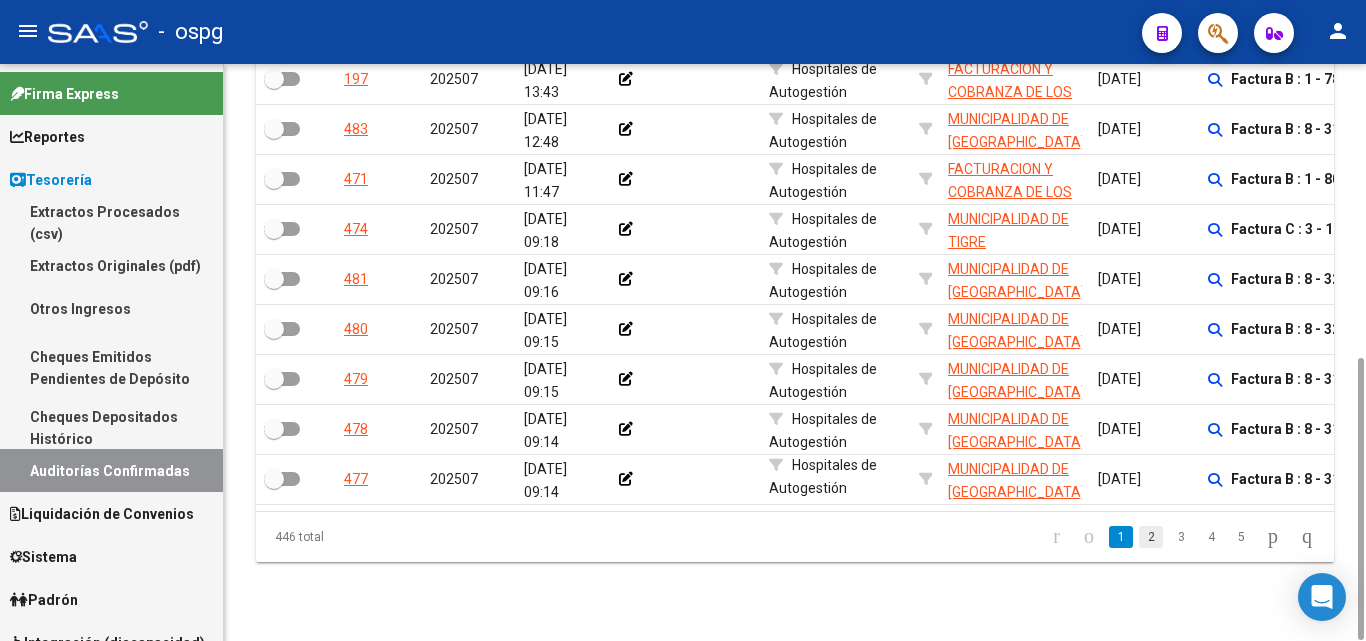 click on "2" 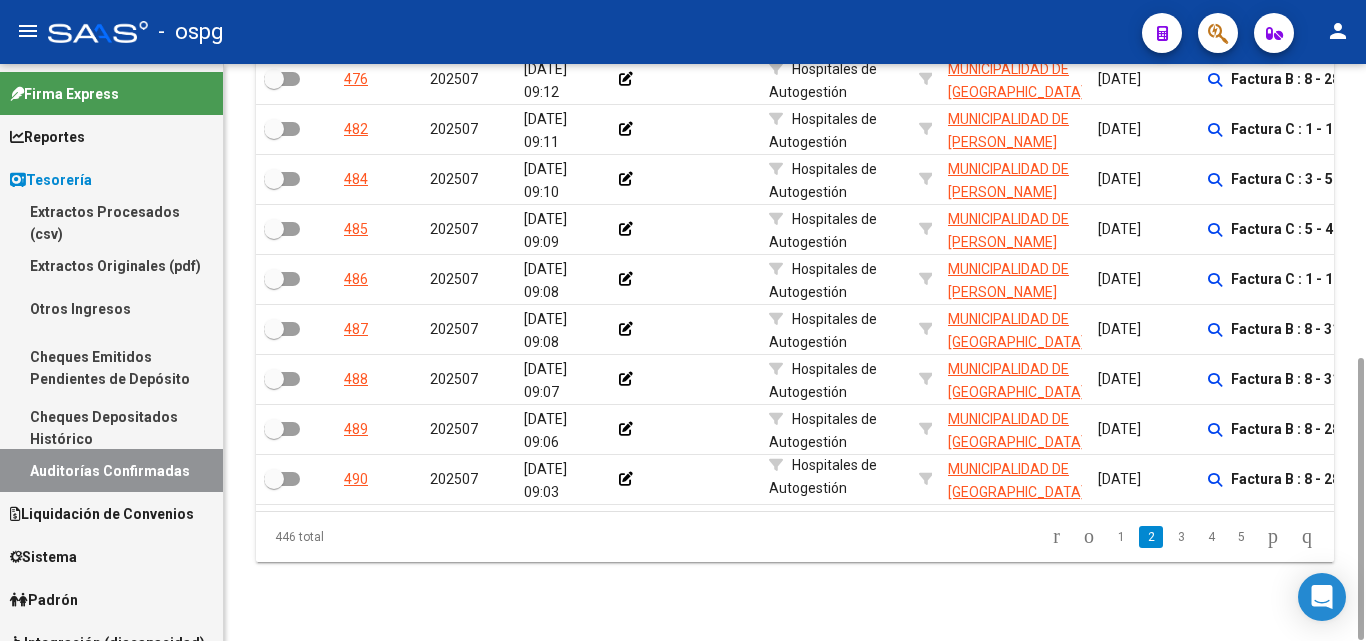 click on "3" 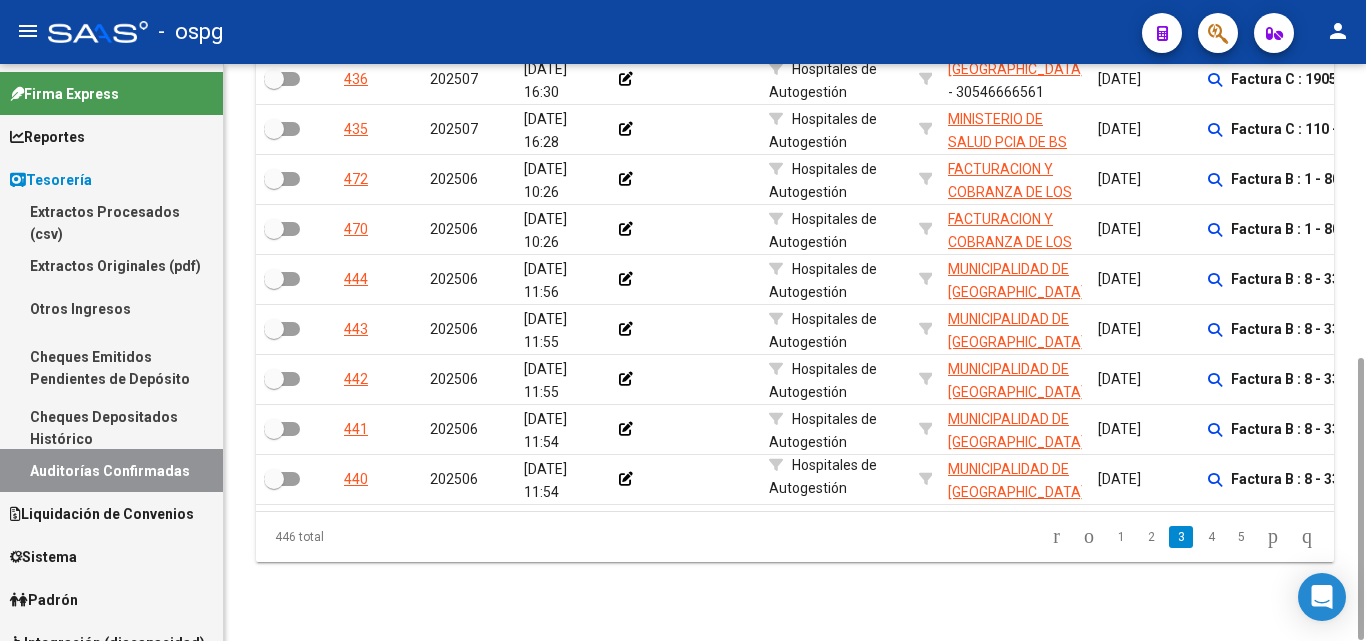 click on "3" 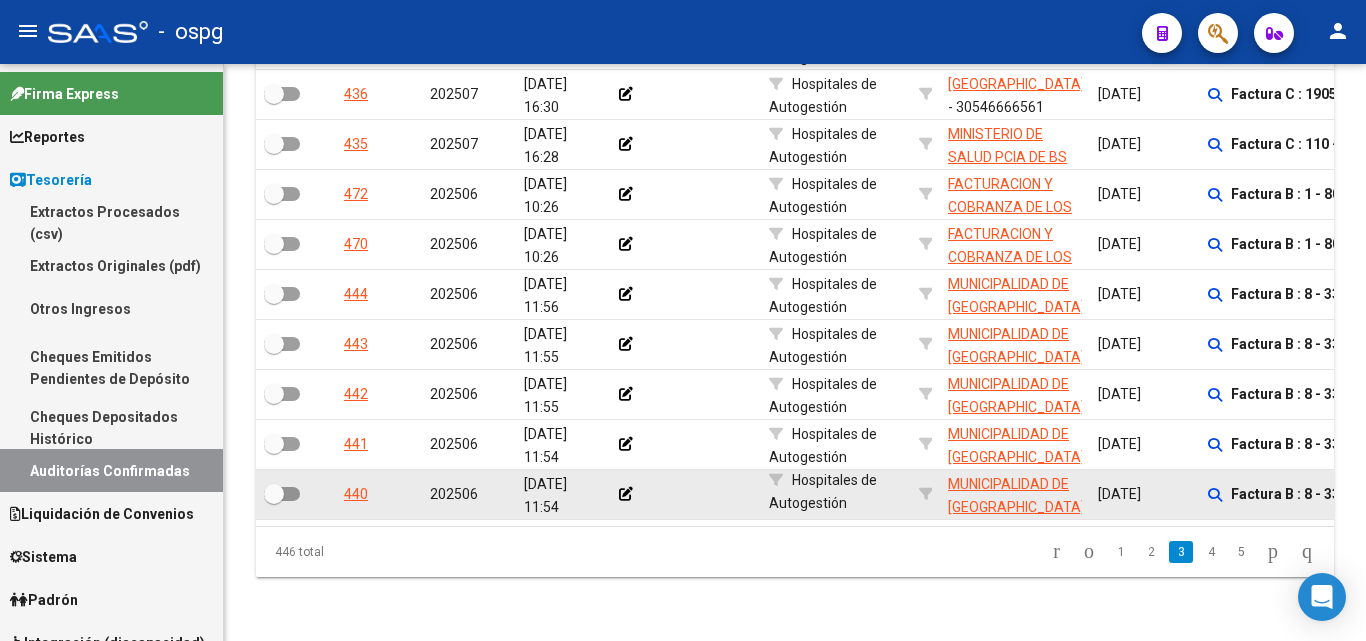scroll, scrollTop: 0, scrollLeft: 0, axis: both 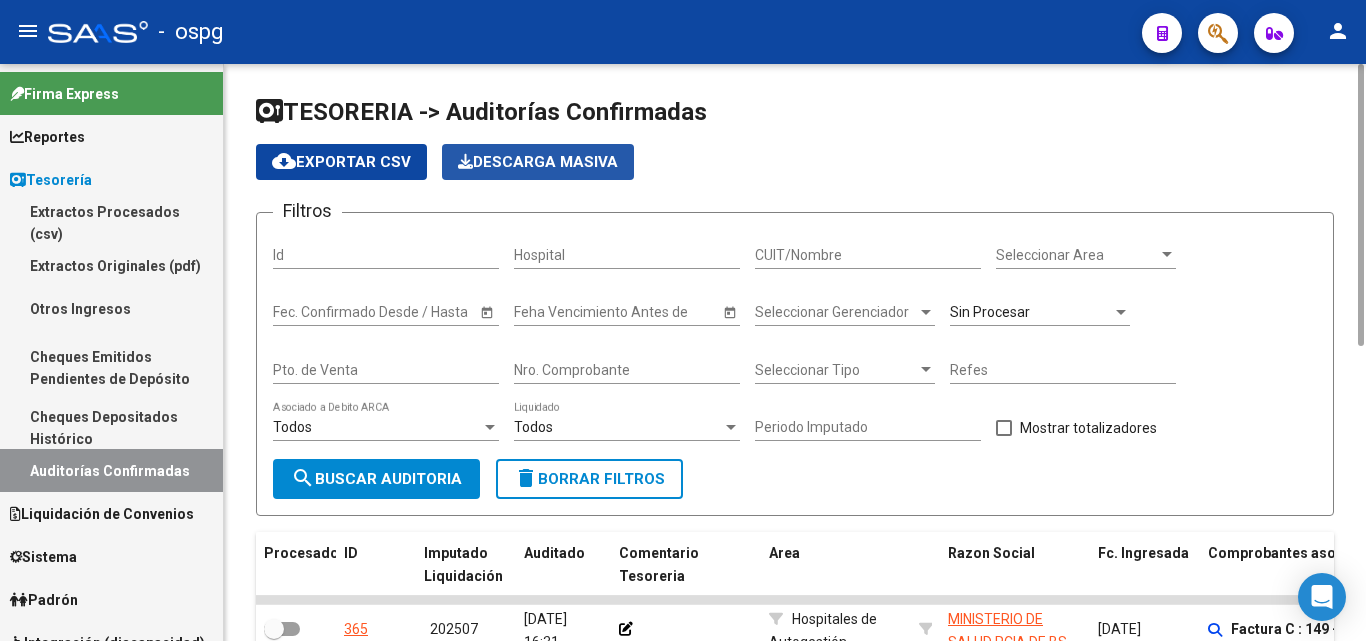 click on "Descarga Masiva" 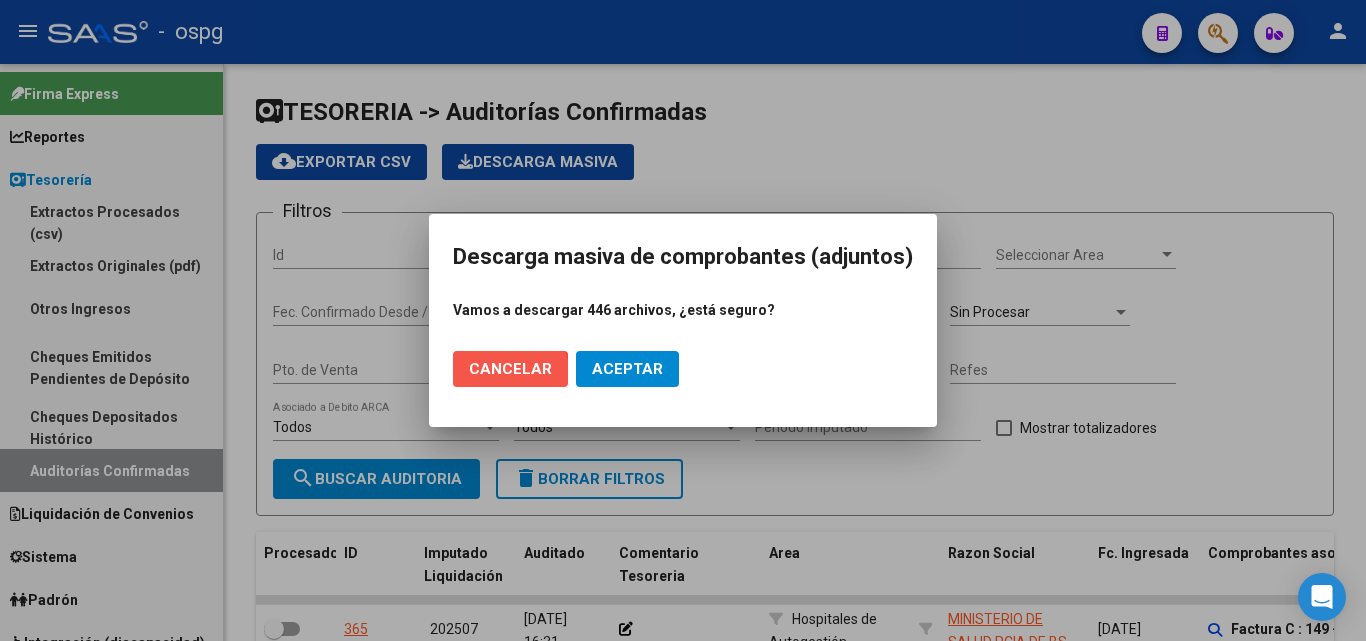 click on "Cancelar" 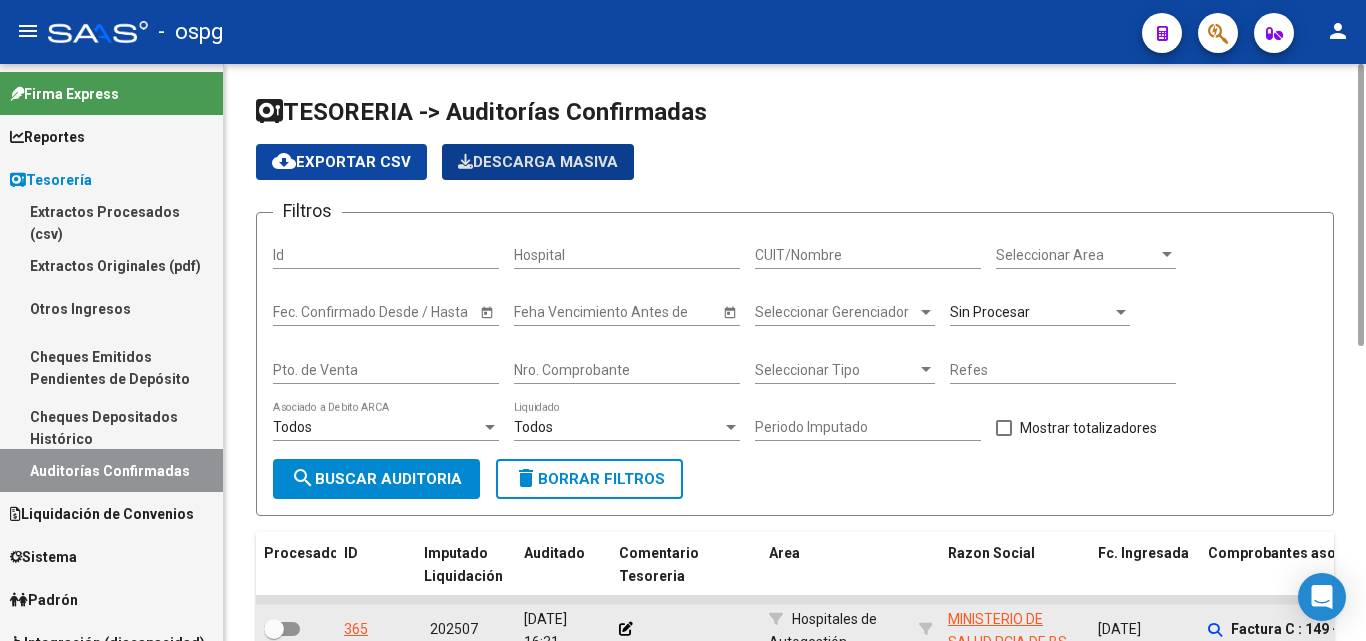 scroll, scrollTop: 400, scrollLeft: 0, axis: vertical 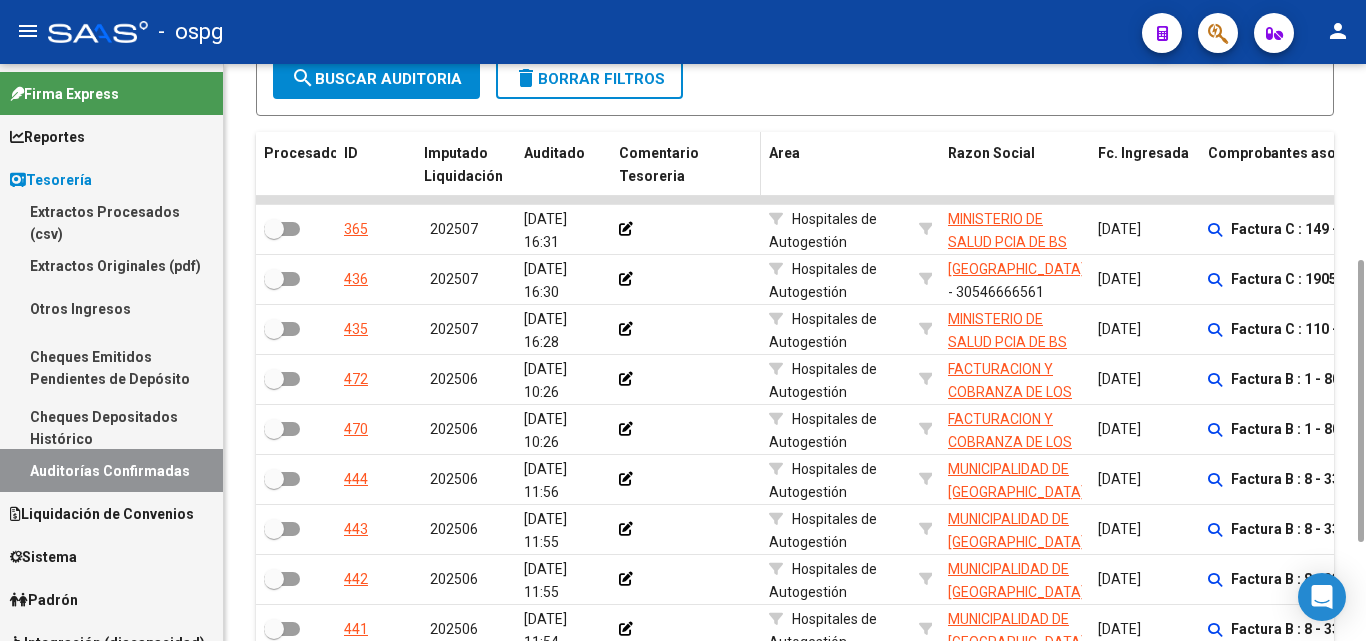 drag, startPoint x: 575, startPoint y: 236, endPoint x: 726, endPoint y: 140, distance: 178.93295 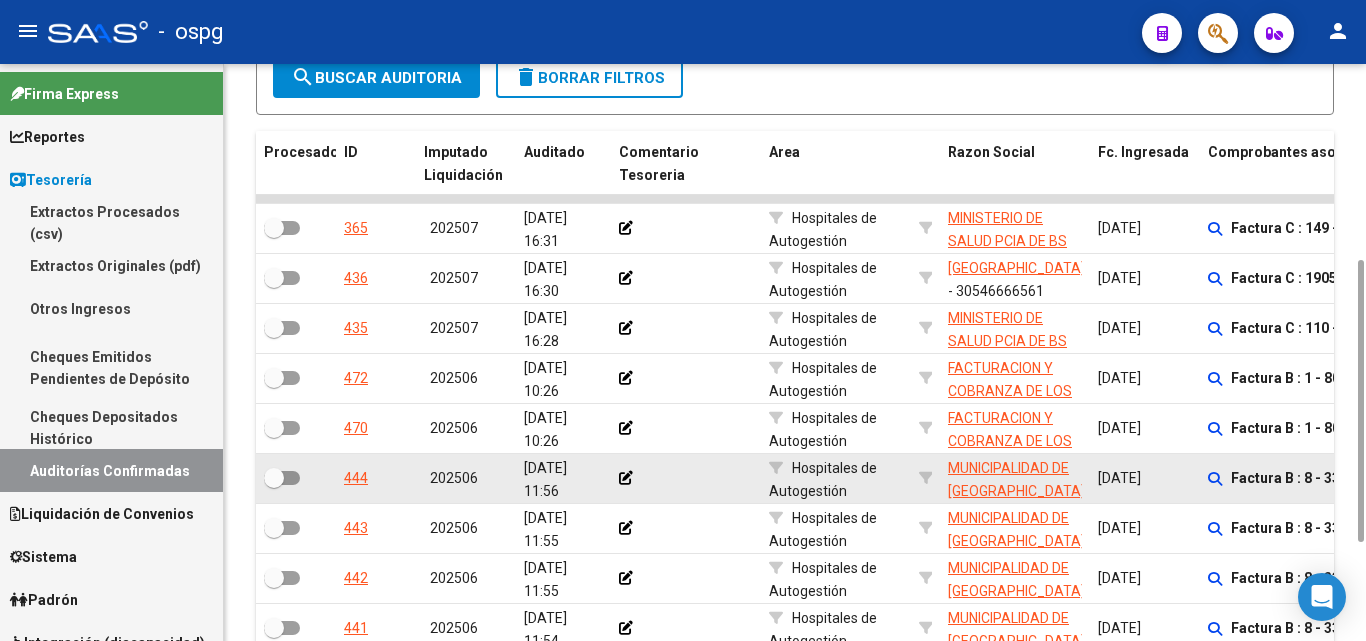 scroll, scrollTop: 601, scrollLeft: 0, axis: vertical 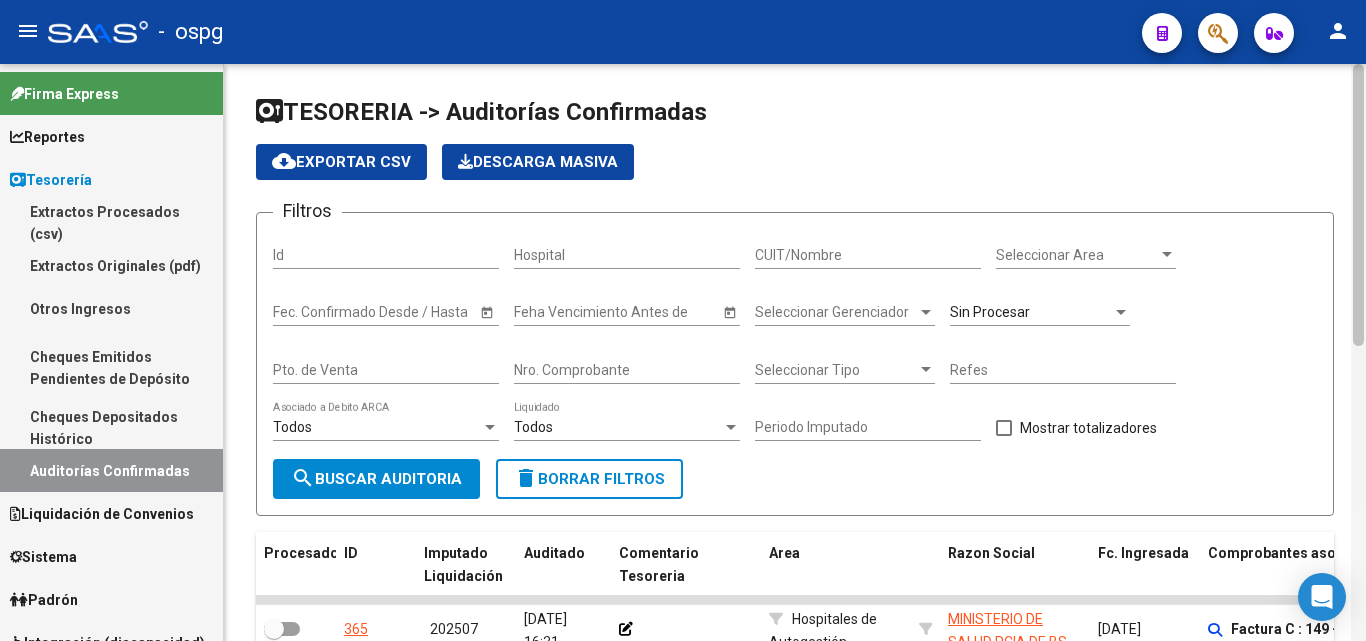 drag, startPoint x: 1360, startPoint y: 427, endPoint x: 1356, endPoint y: 117, distance: 310.02582 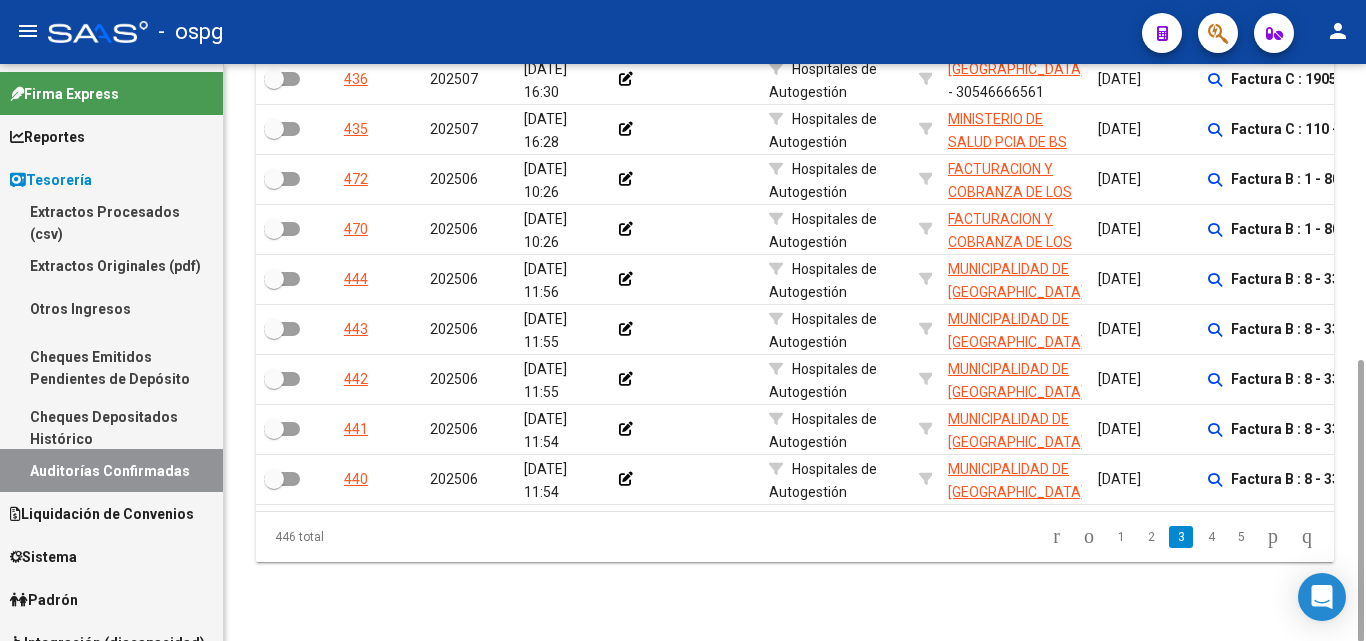 scroll, scrollTop: 601, scrollLeft: 0, axis: vertical 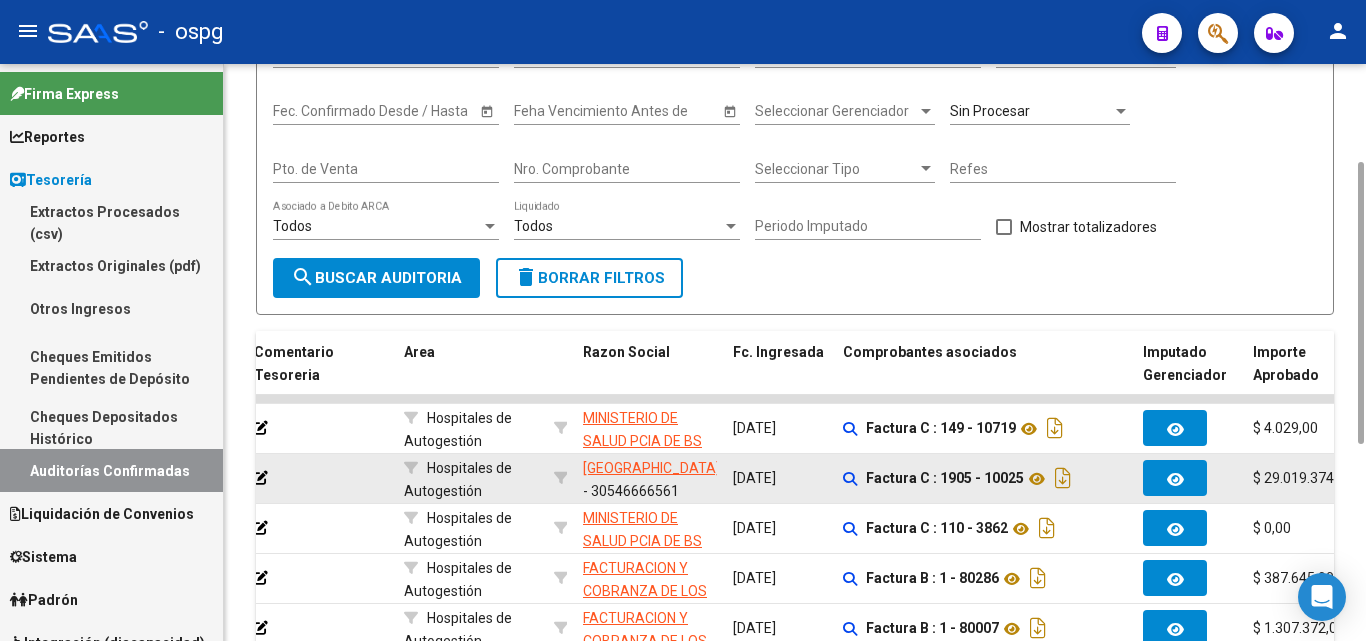 click on "Factura C : 1905 - 10025" 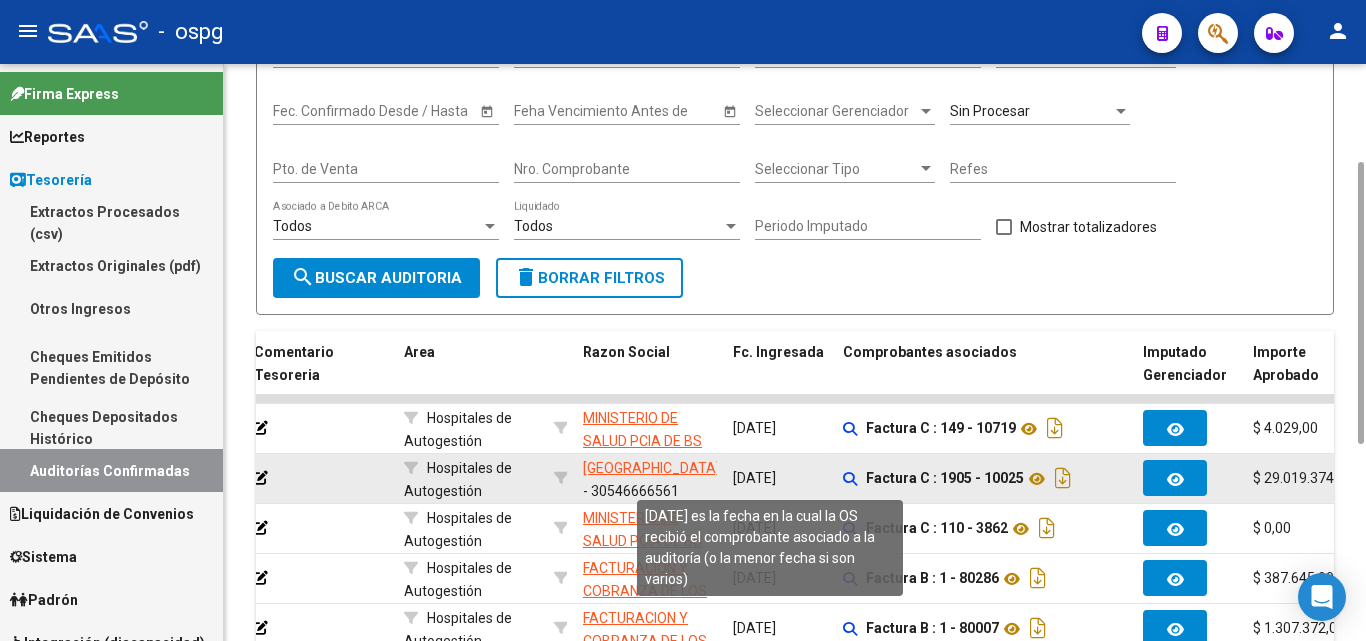 scroll, scrollTop: 601, scrollLeft: 0, axis: vertical 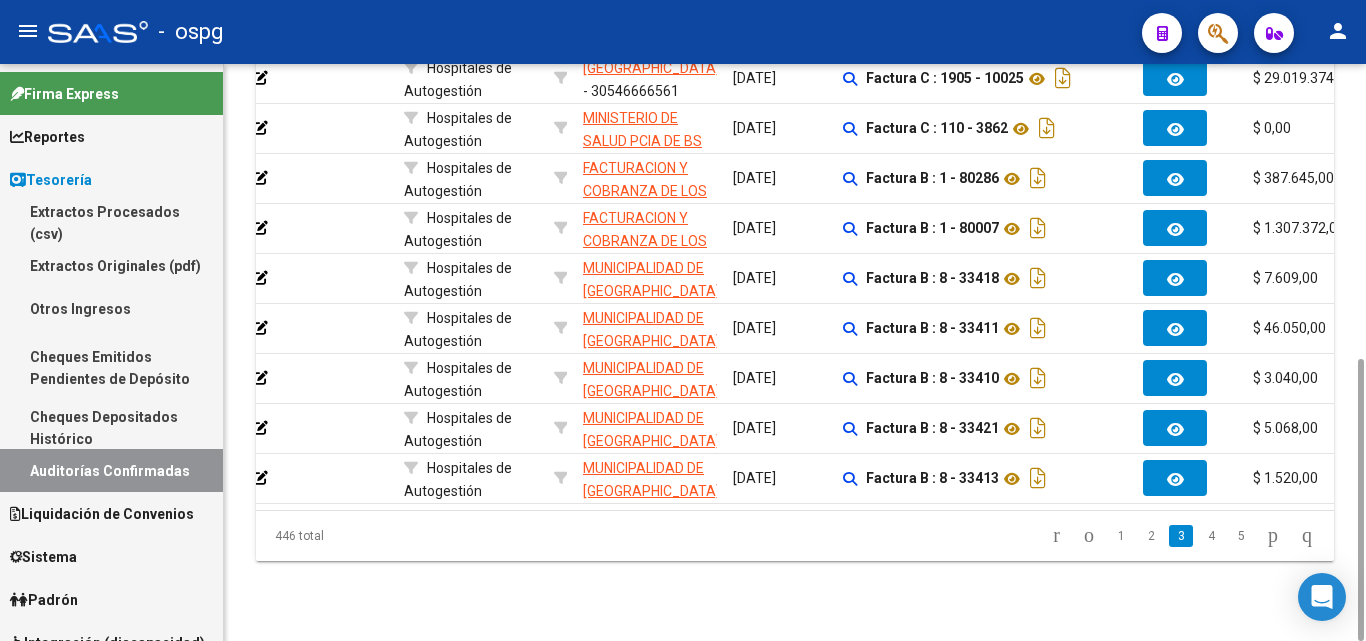 drag, startPoint x: 752, startPoint y: 510, endPoint x: 539, endPoint y: 515, distance: 213.05867 